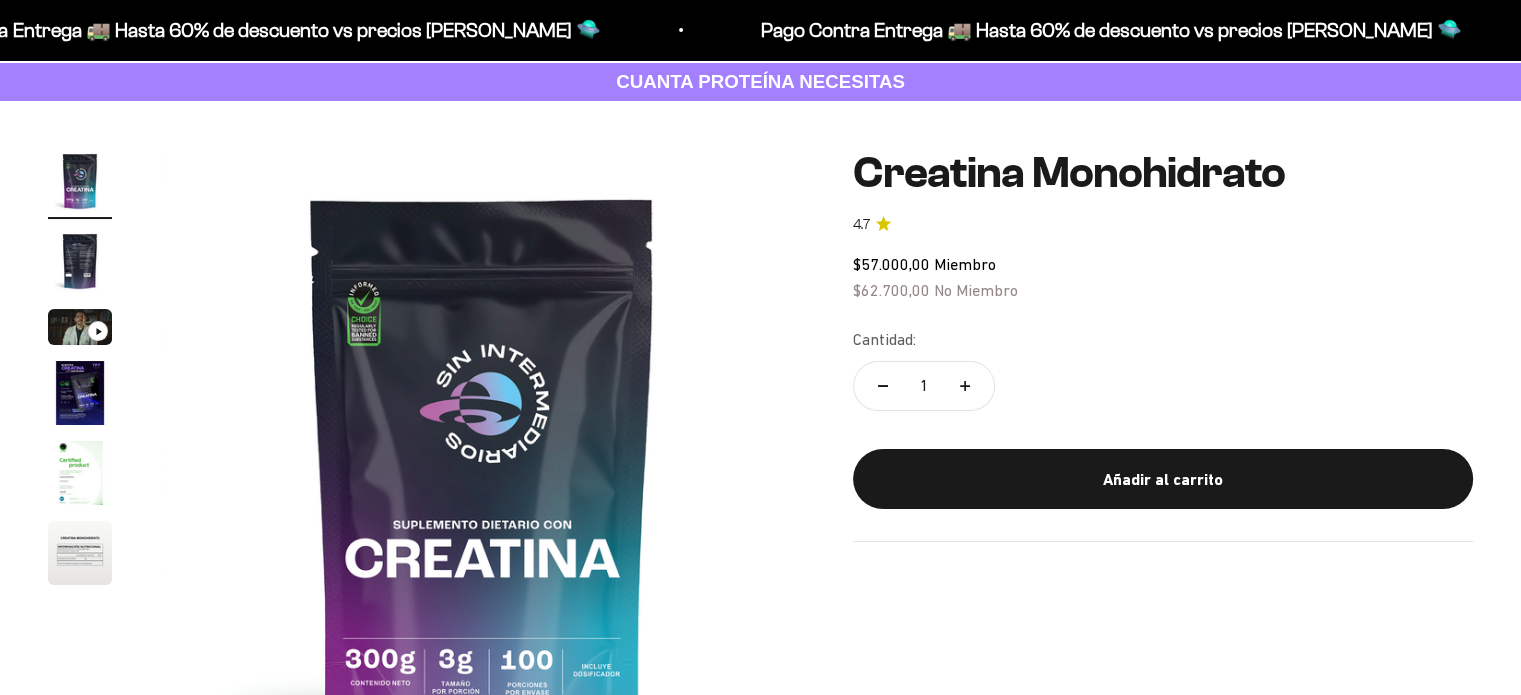 scroll, scrollTop: 100, scrollLeft: 0, axis: vertical 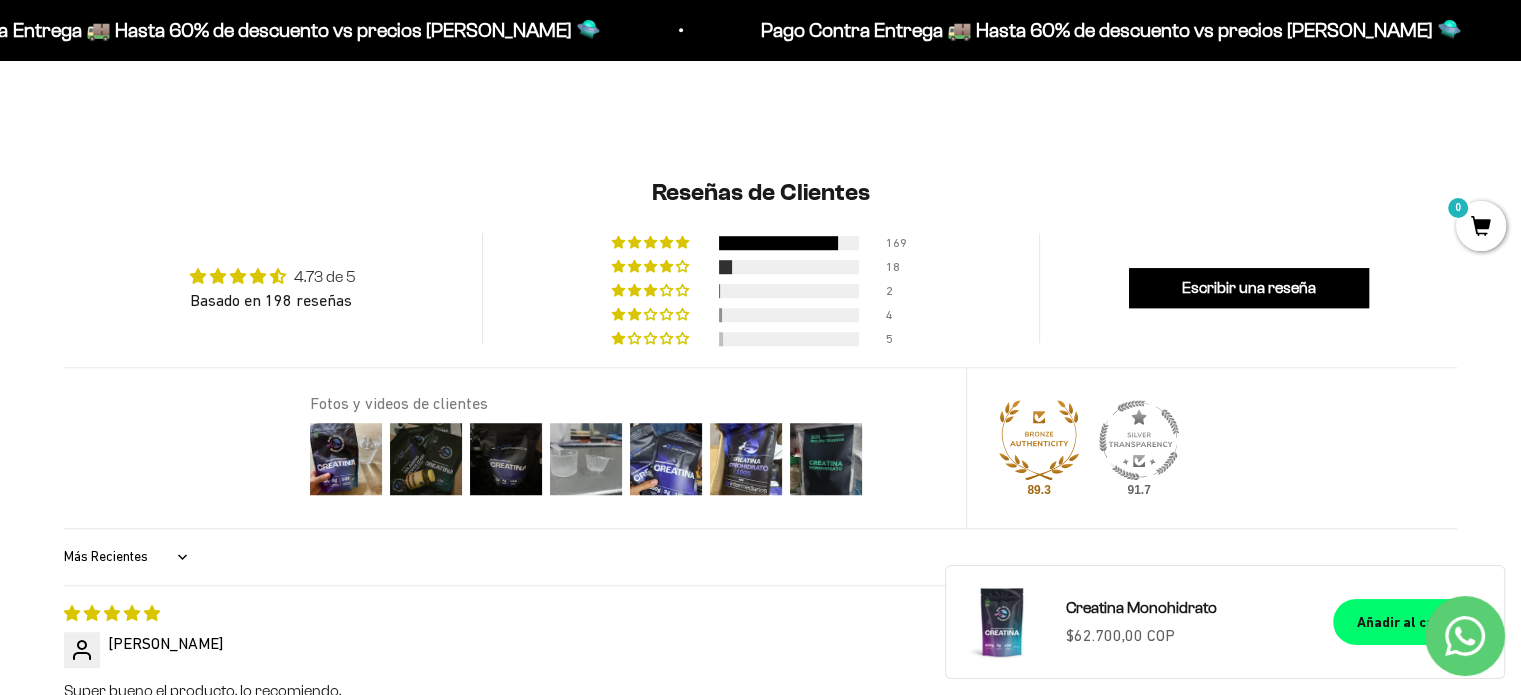 click on "4.73 de 5" at bounding box center (325, 276) 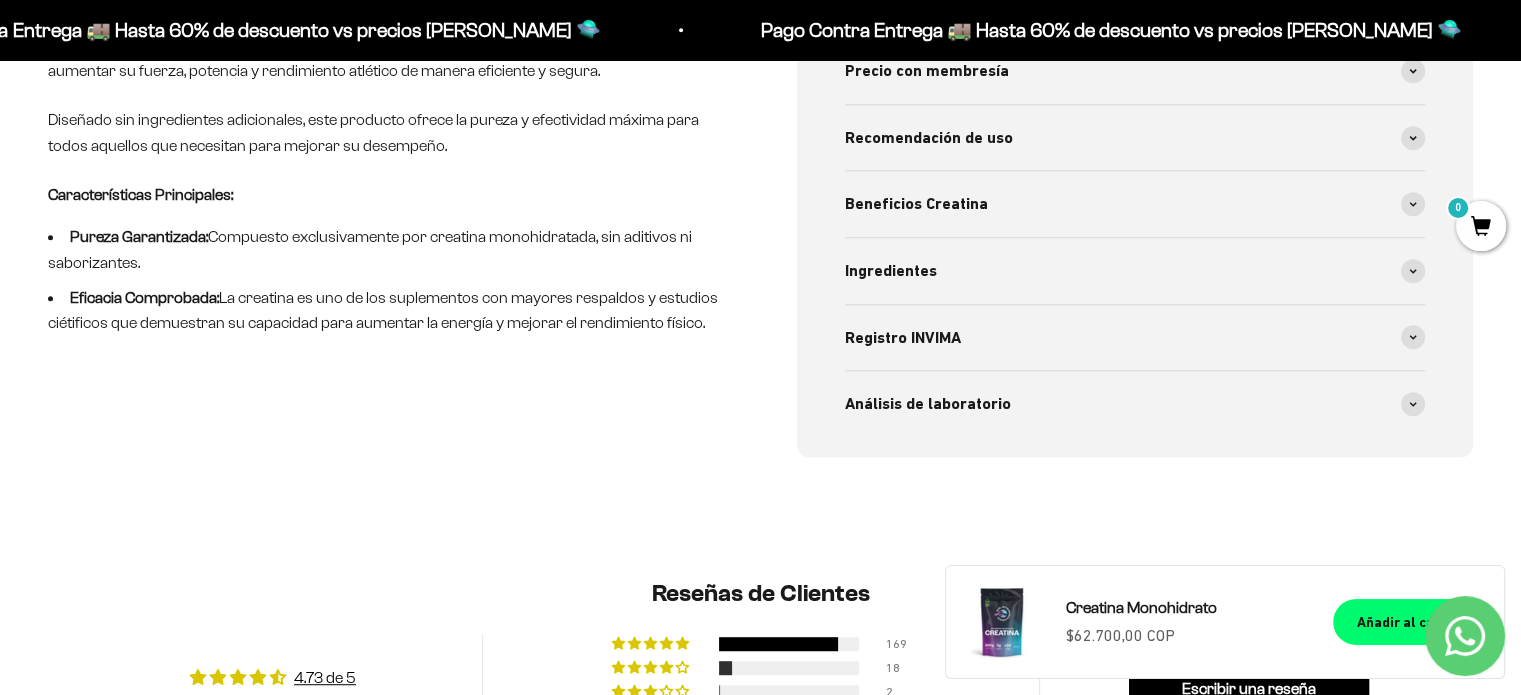 scroll, scrollTop: 1000, scrollLeft: 0, axis: vertical 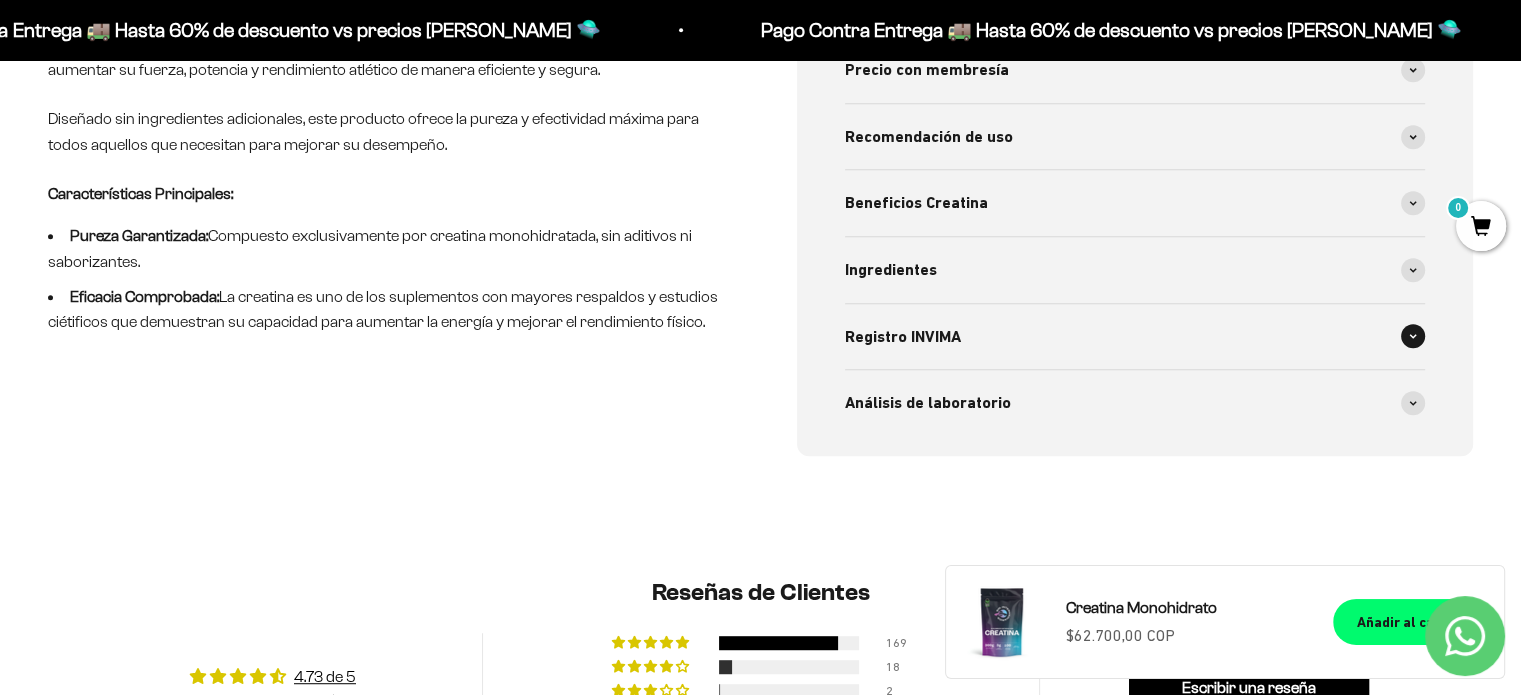 click on "Registro INVIMA" at bounding box center (903, 337) 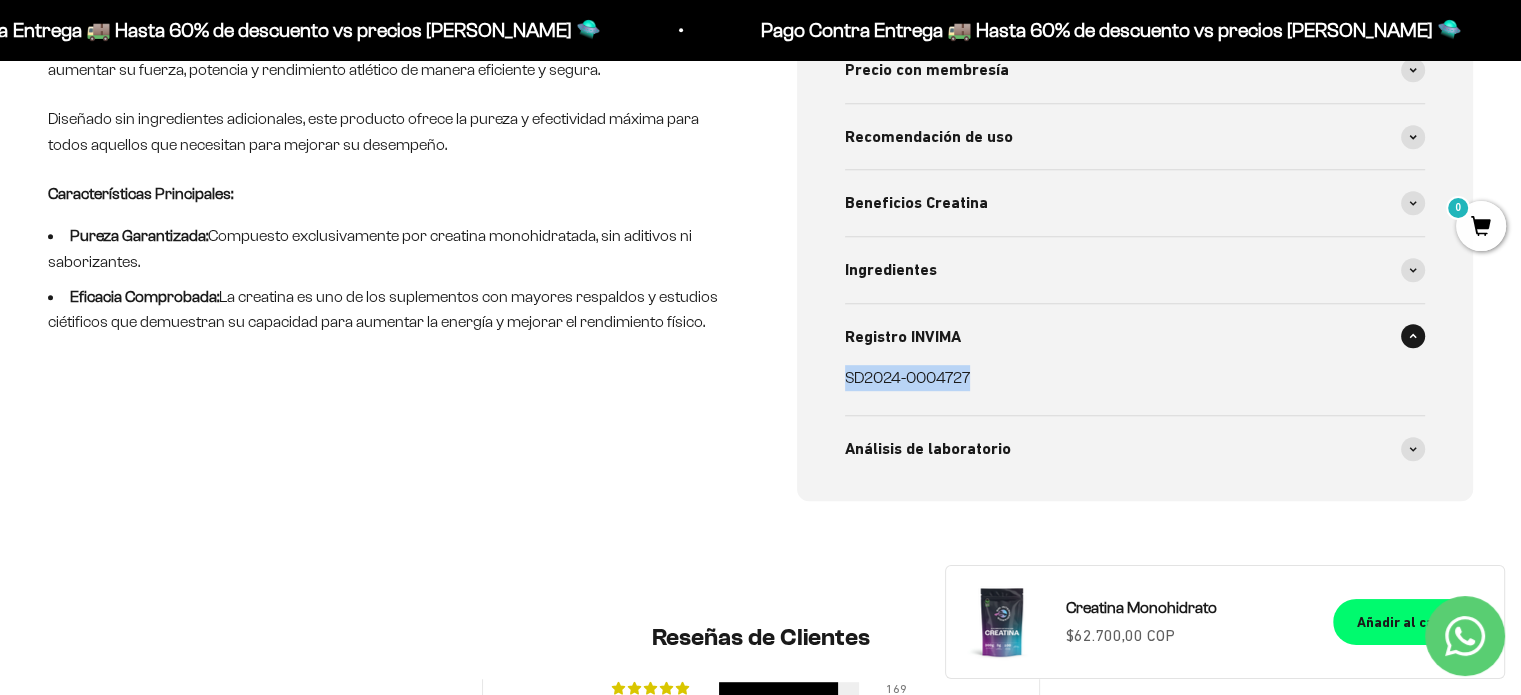 drag, startPoint x: 982, startPoint y: 379, endPoint x: 804, endPoint y: 379, distance: 178 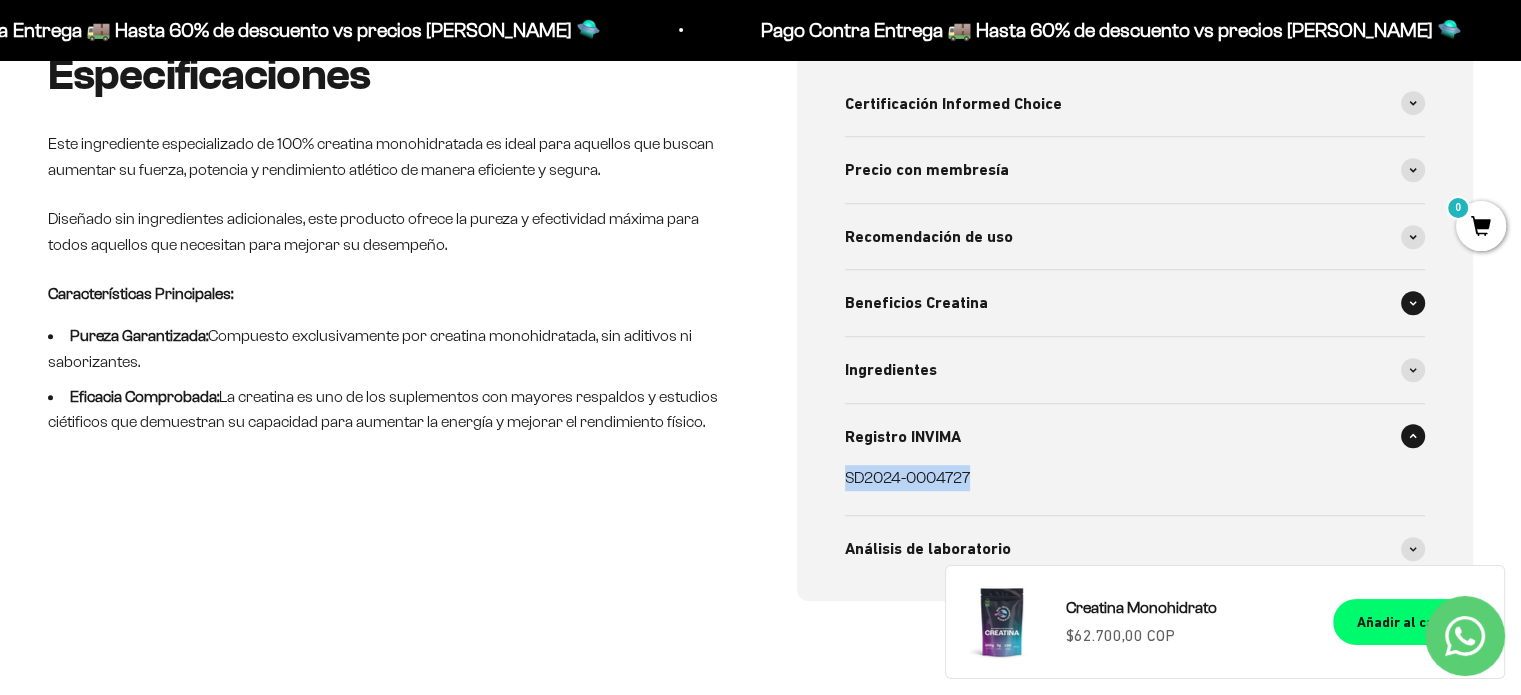 click on "Beneficios Creatina" at bounding box center (916, 303) 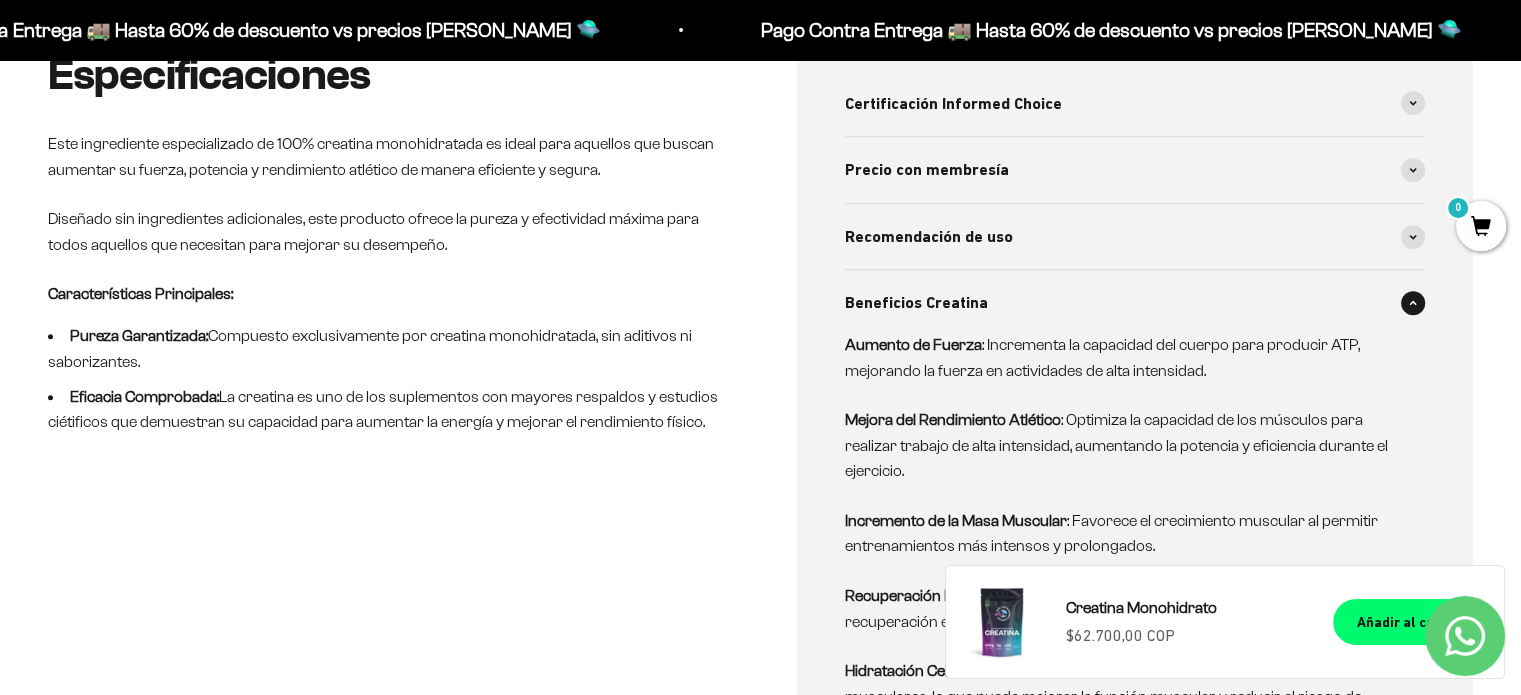 click on "Beneficios Creatina" at bounding box center [916, 303] 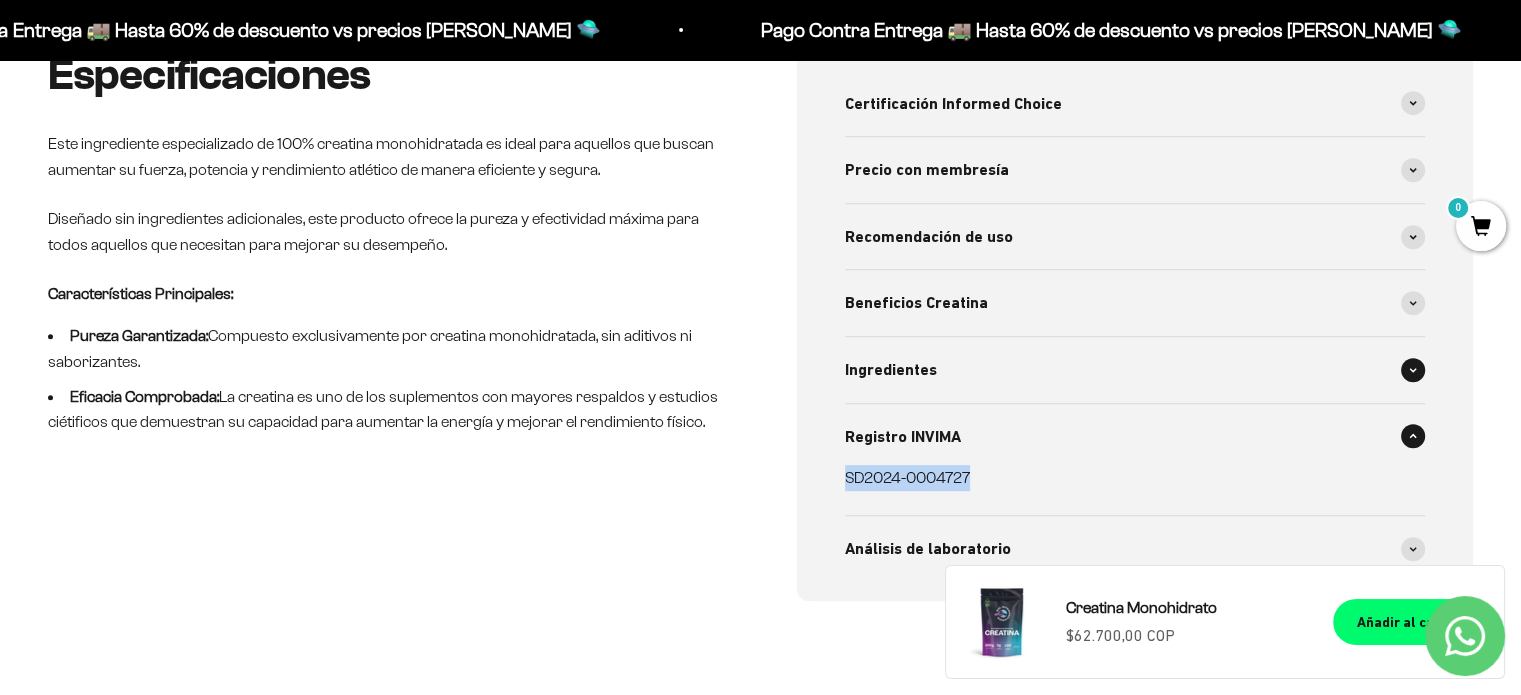 click on "Ingredientes" at bounding box center (1135, 370) 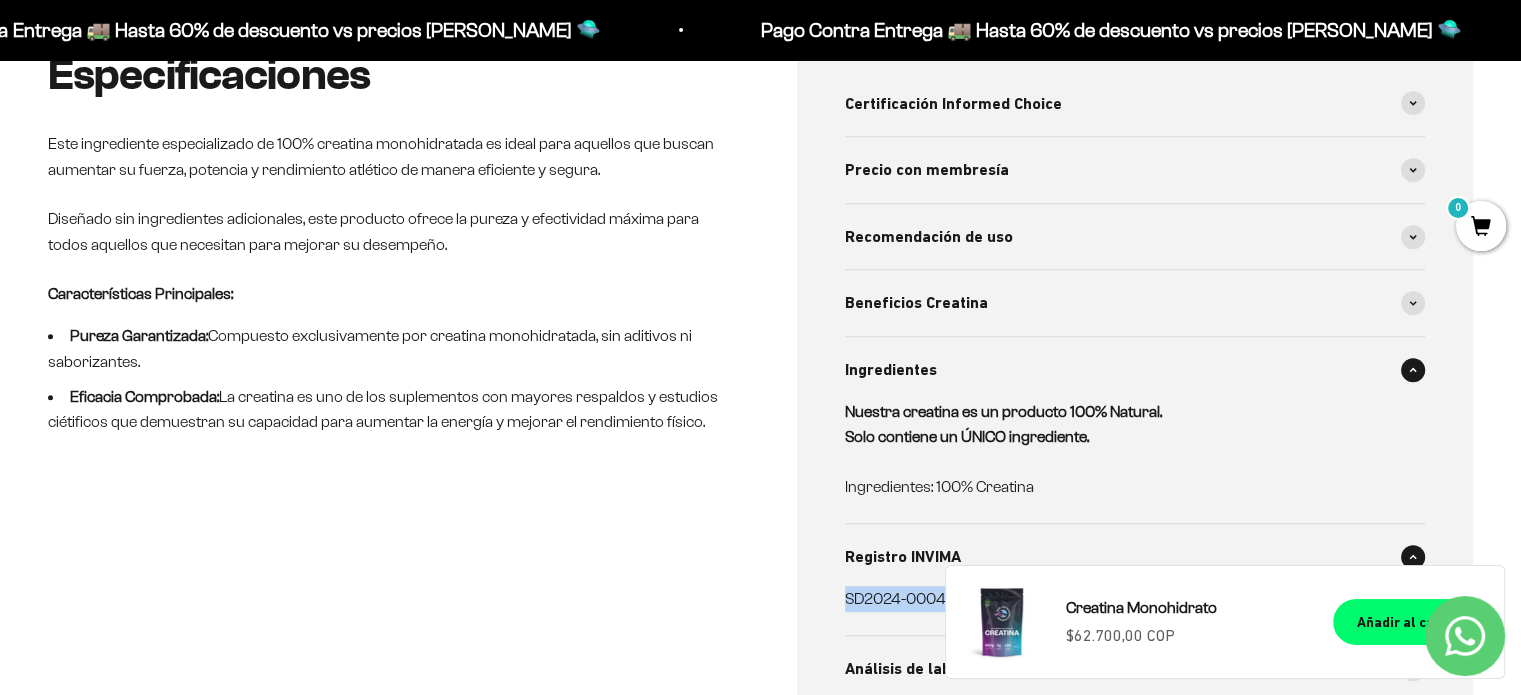 click on "Ingredientes" at bounding box center (891, 370) 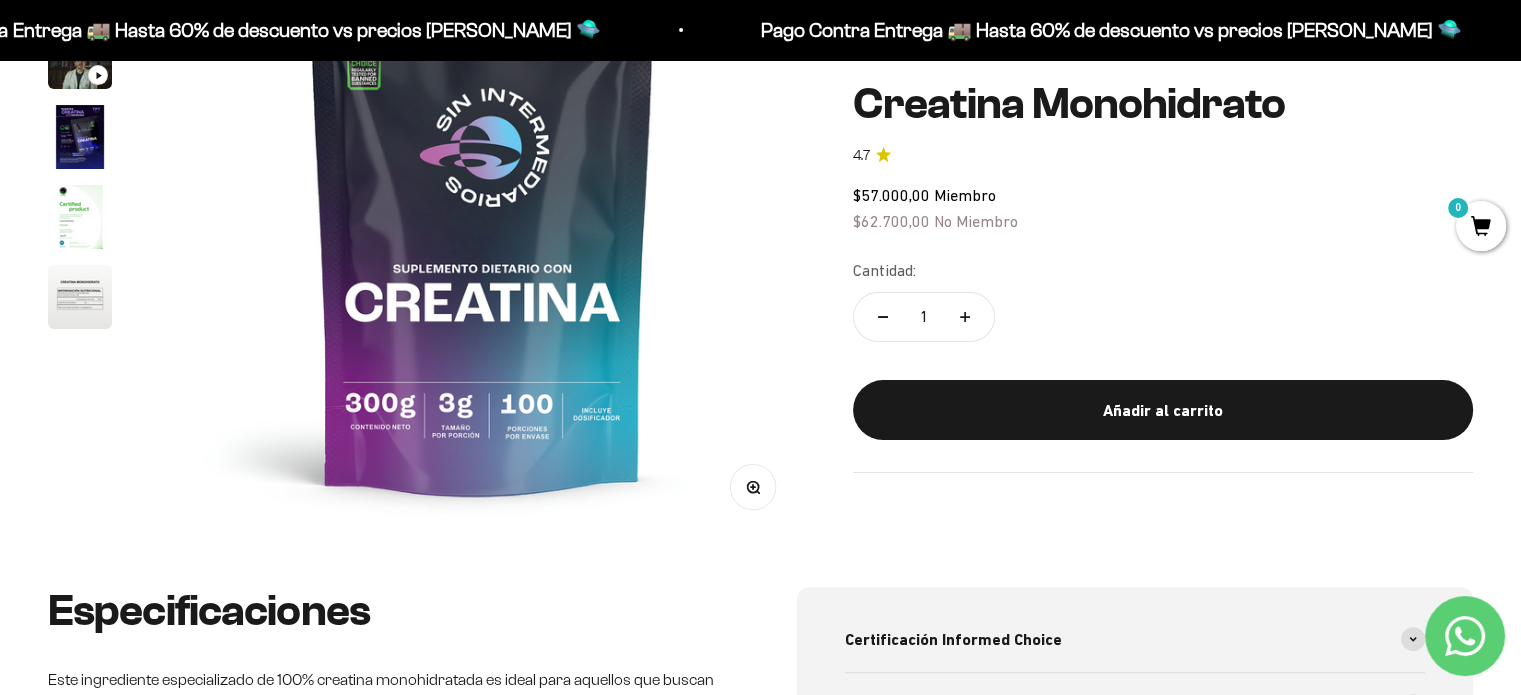 scroll, scrollTop: 200, scrollLeft: 0, axis: vertical 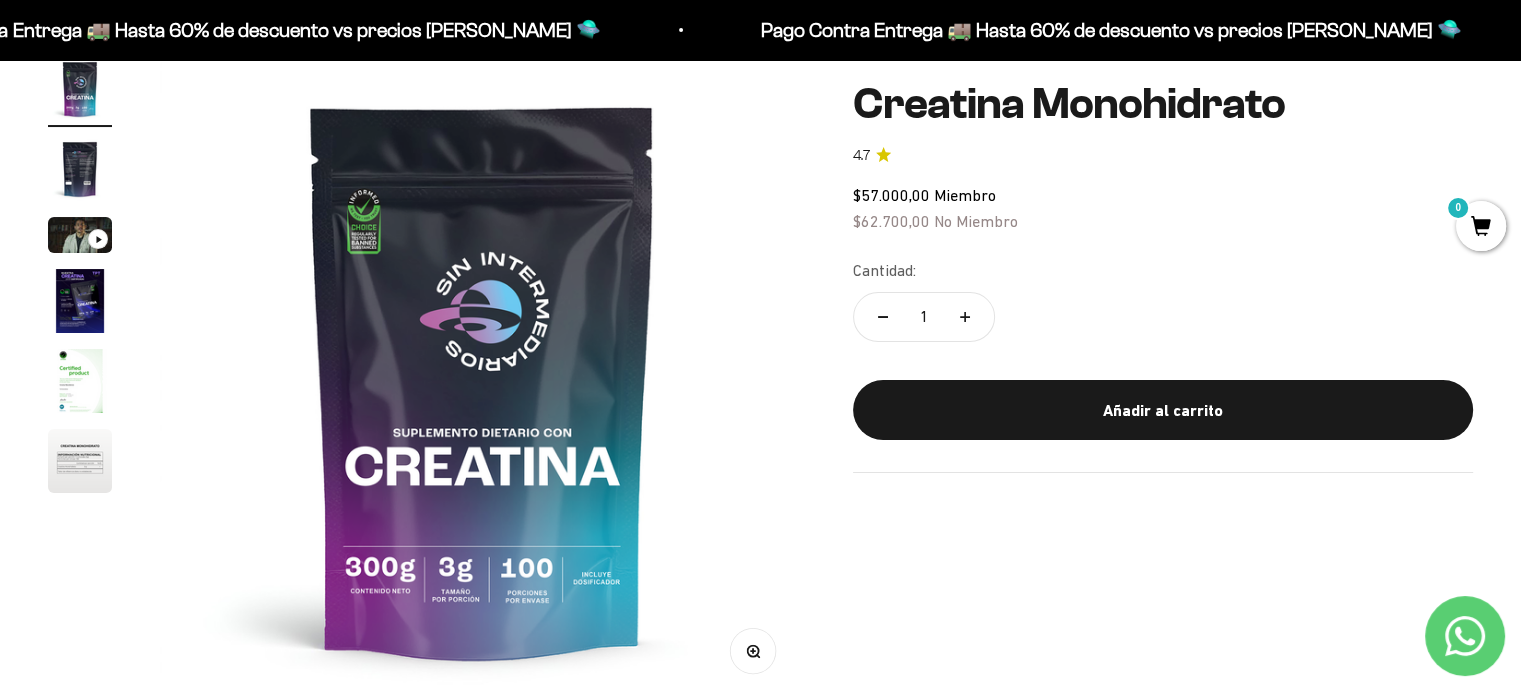 click 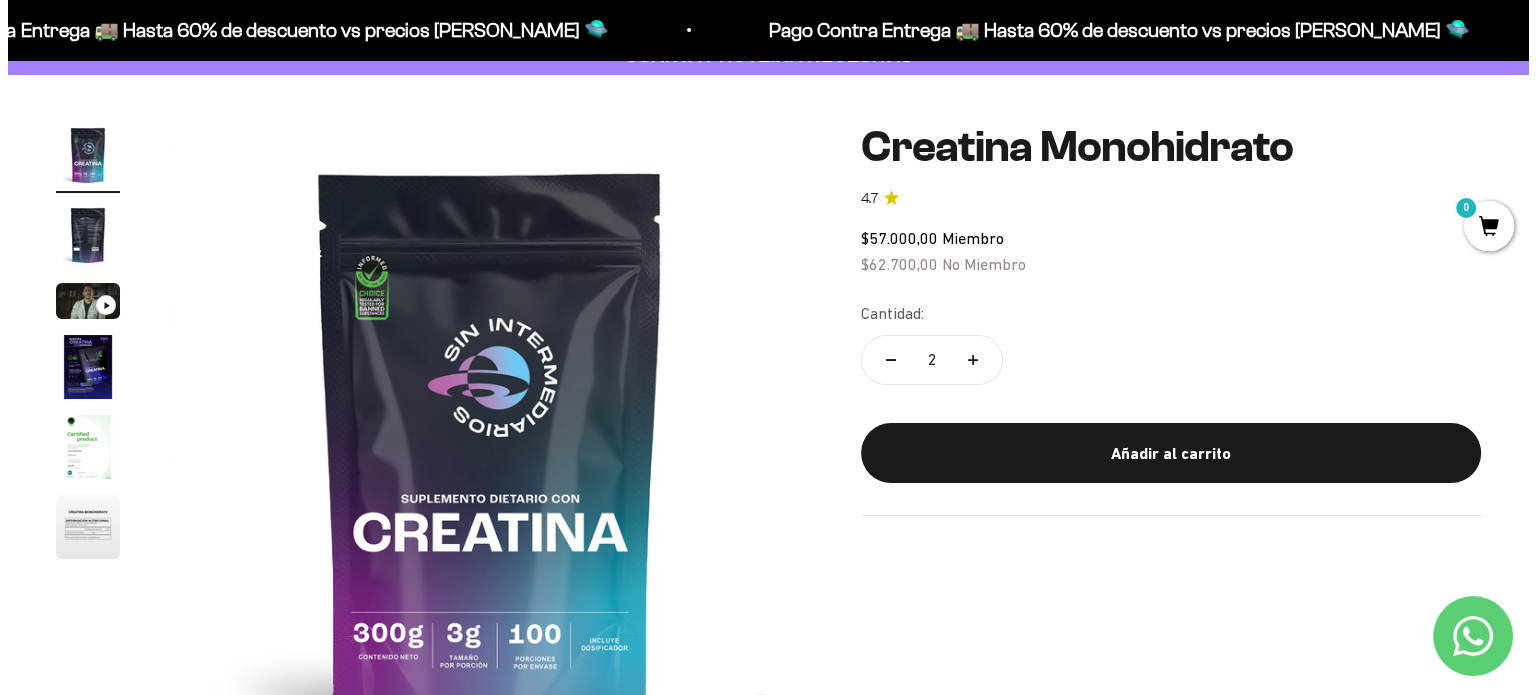 scroll, scrollTop: 100, scrollLeft: 0, axis: vertical 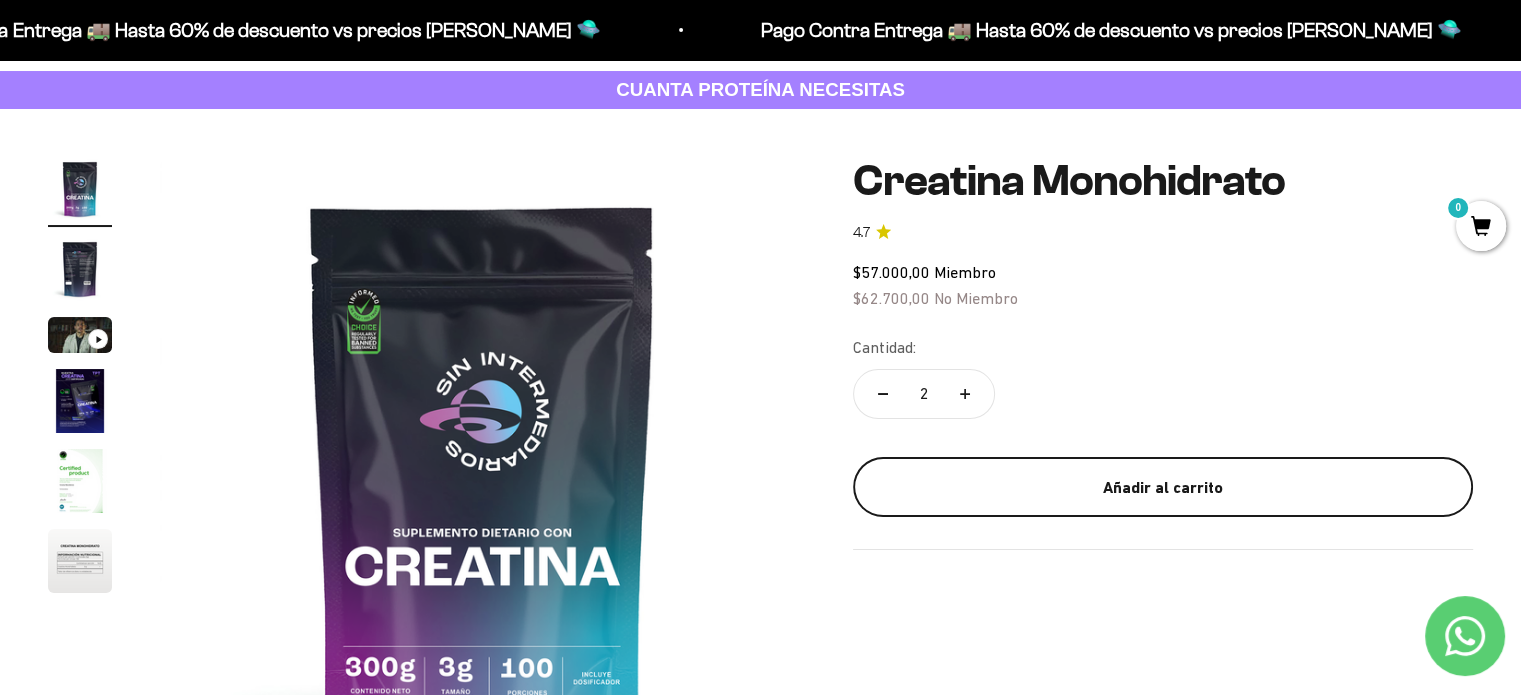 click on "Añadir al carrito" at bounding box center (1163, 488) 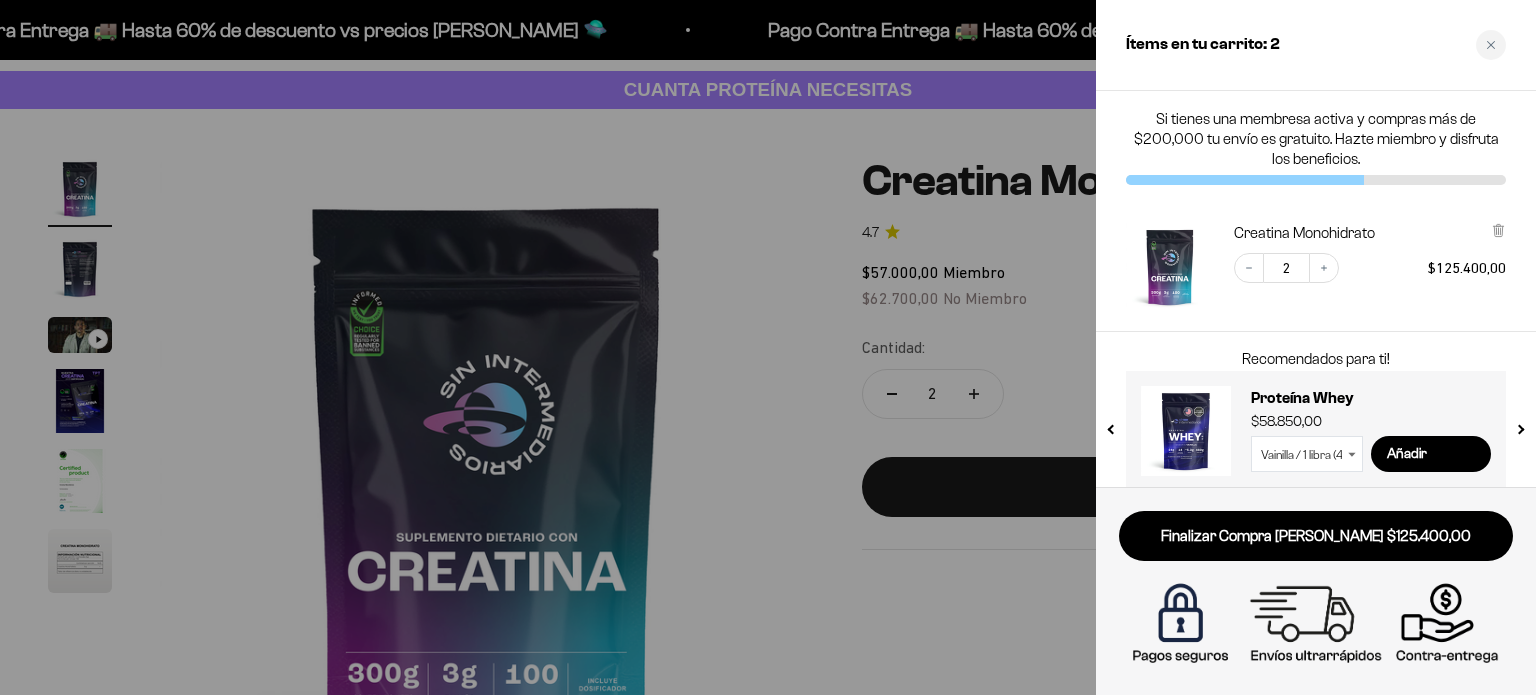 click on "$125.400,00" at bounding box center [1467, 267] 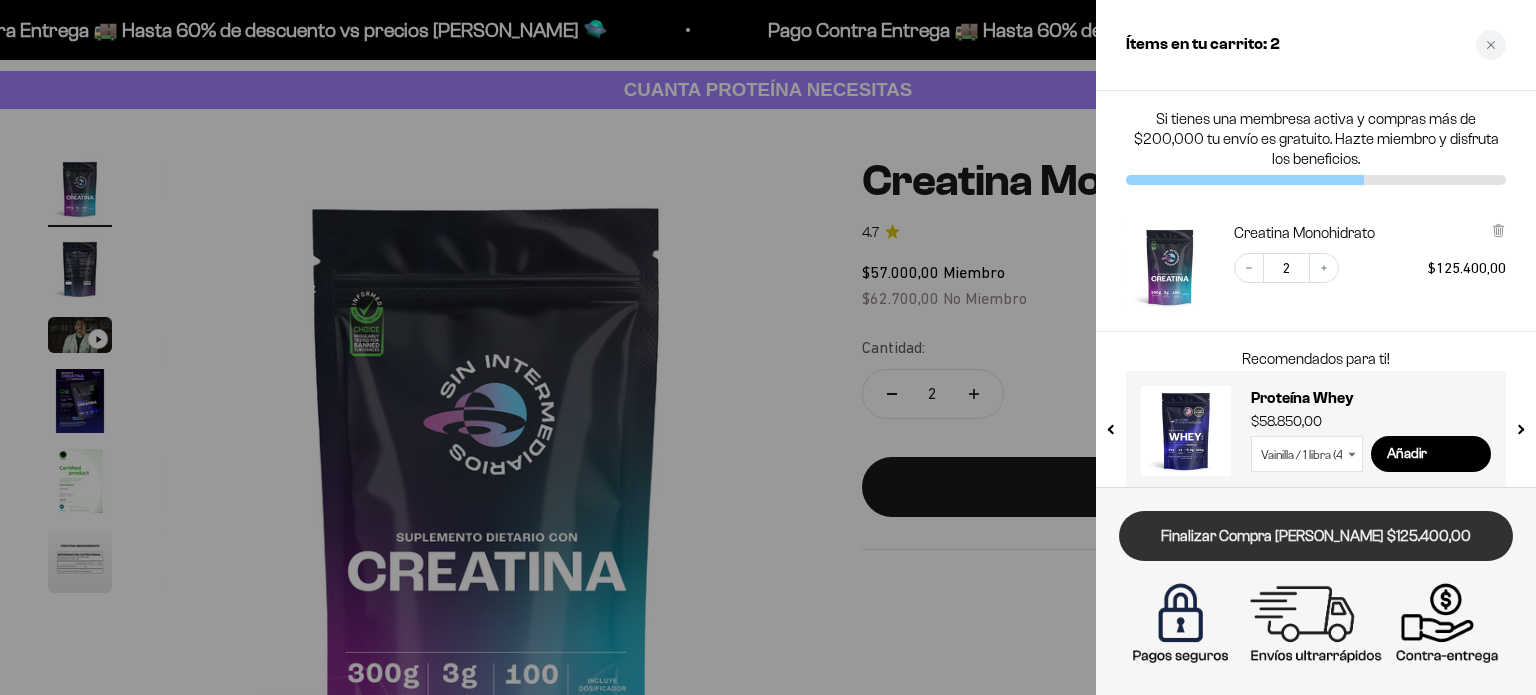 click on "Finalizar Compra [PERSON_NAME] $125.400,00" at bounding box center [1316, 536] 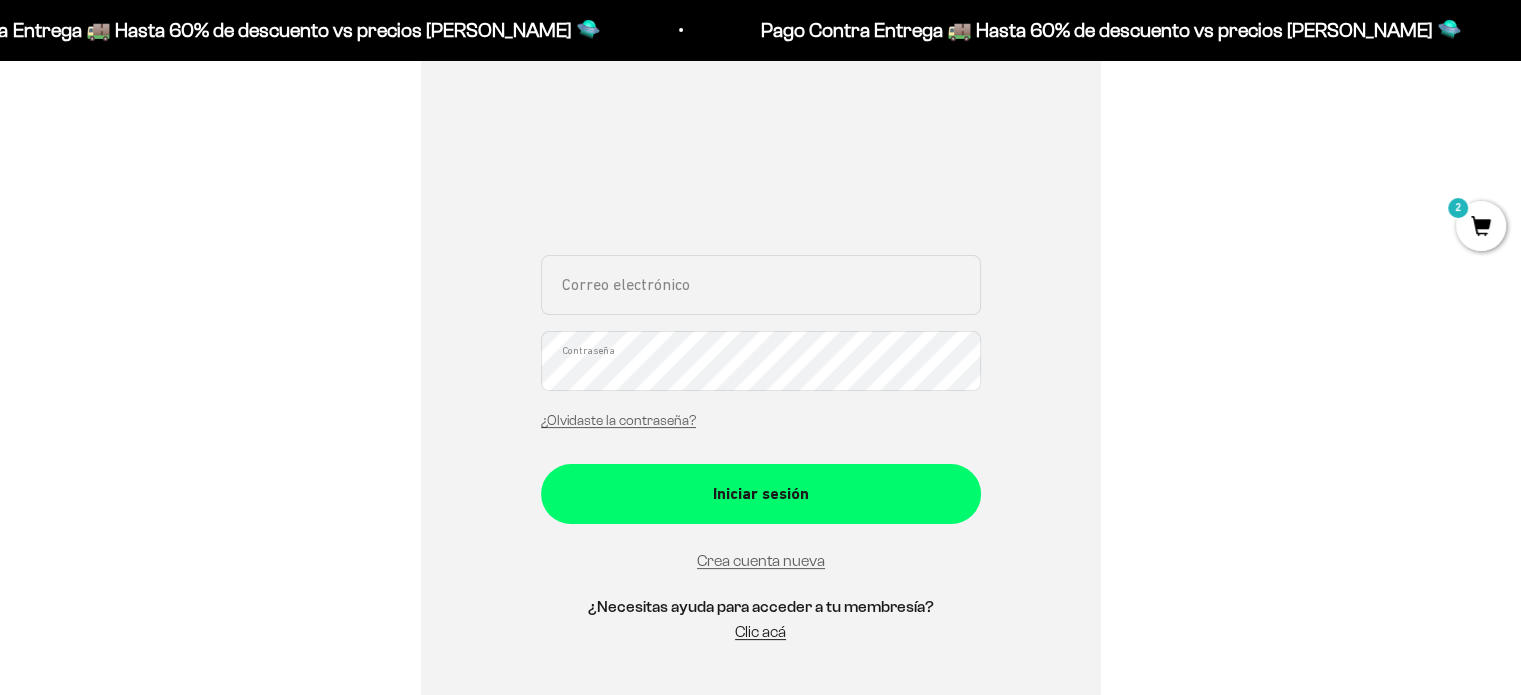 scroll, scrollTop: 200, scrollLeft: 0, axis: vertical 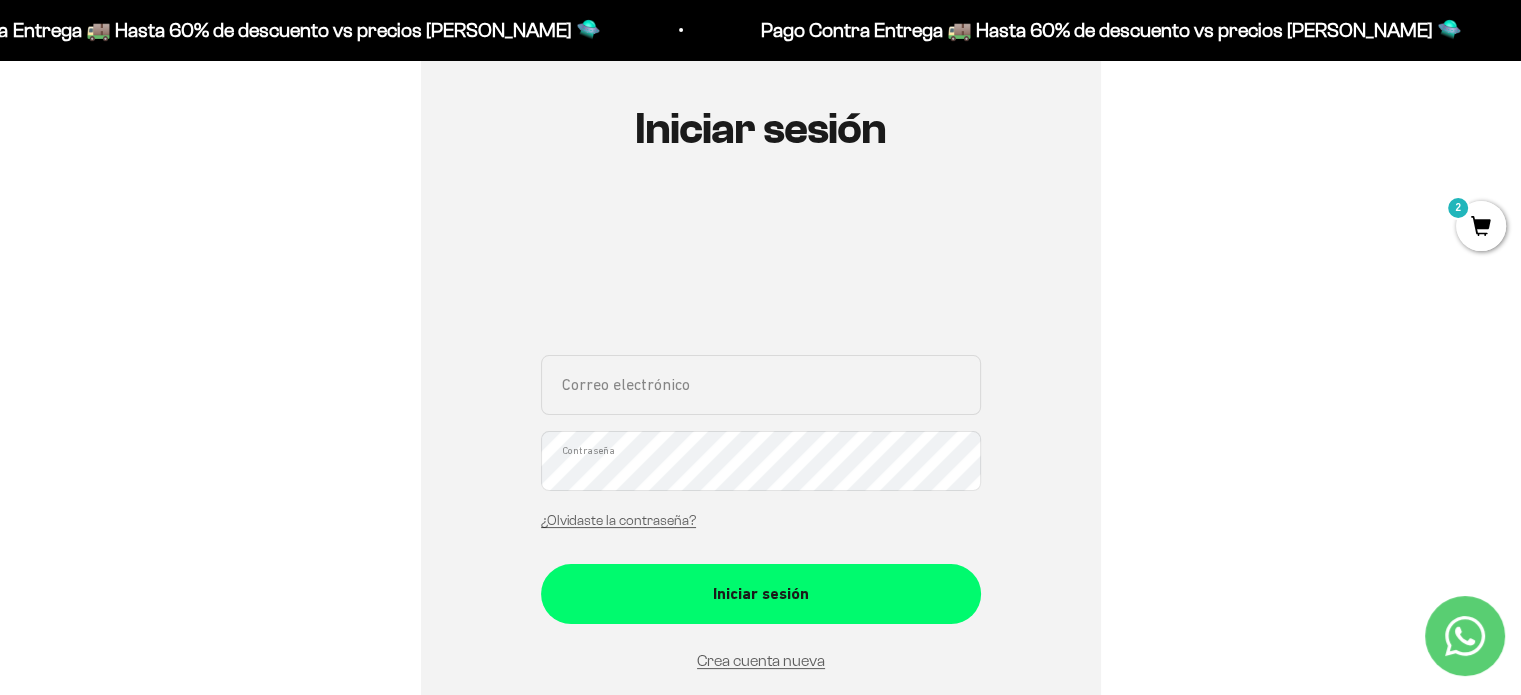 click on "Correo electrónico" at bounding box center [761, 385] 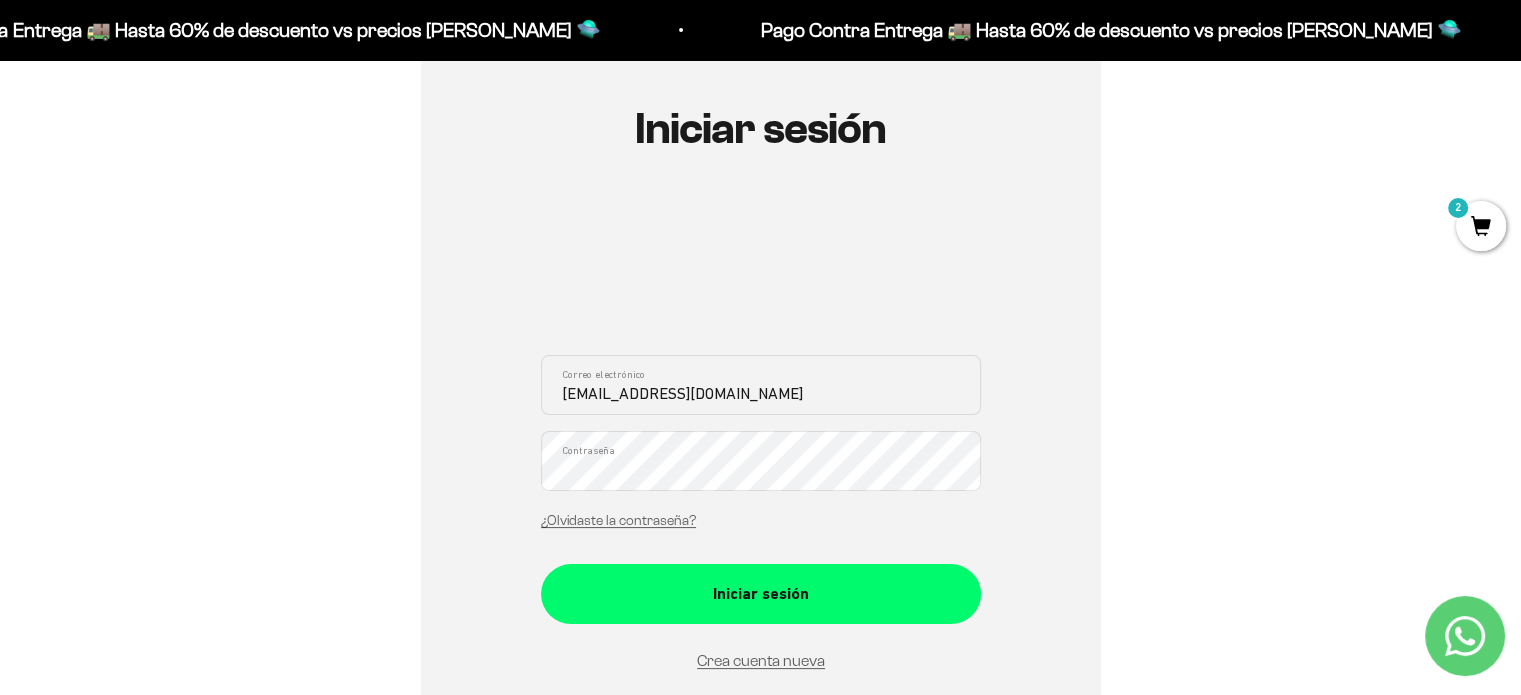click on "Iniciar sesión
glenduke001@gmail.com Correo electrónico Contraseña
¿Olvidaste la contraseña?
Iniciar sesión
Crea cuenta nueva
¿Necesitas ayuda para acceder a tu membresía? Clic acá
Recuperar contraseña Correo electrónico
Recuperar
Volver a inicio de sesión" at bounding box center (760, 435) 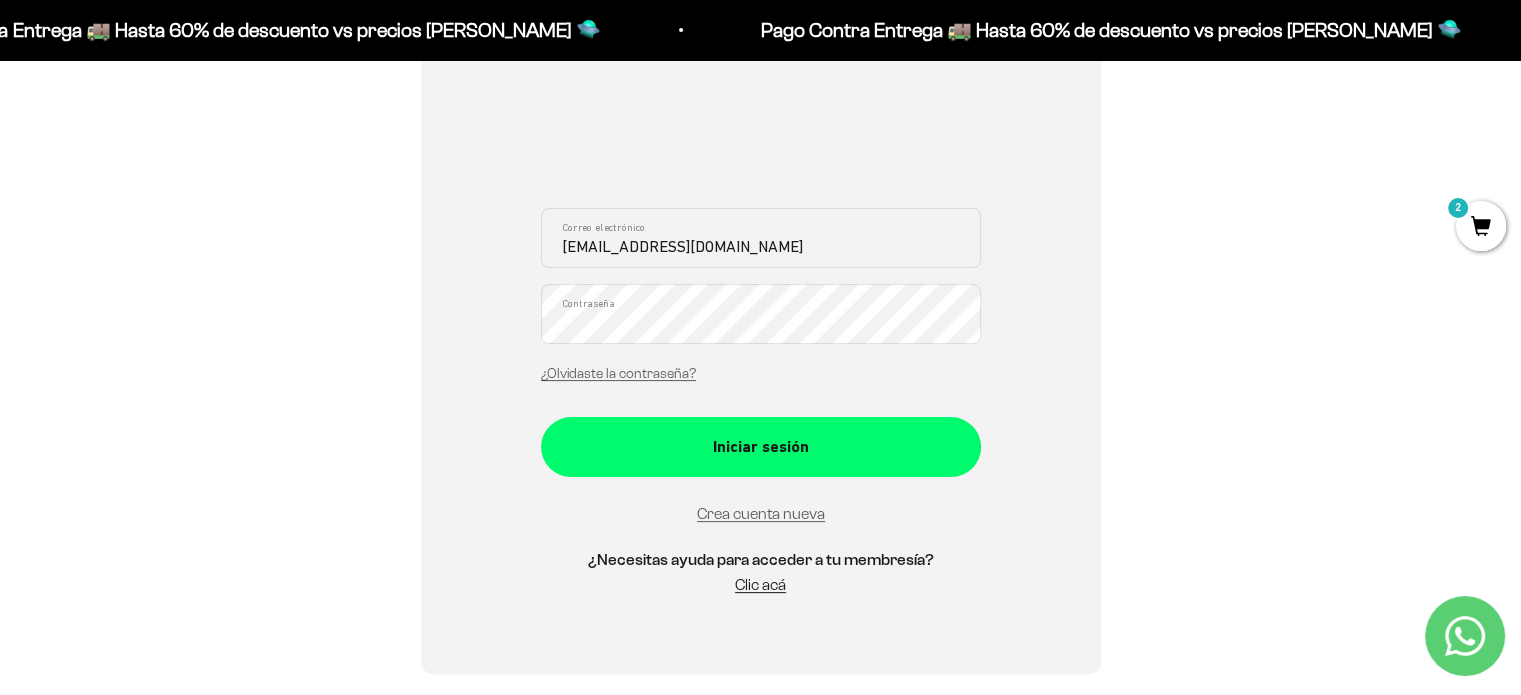 scroll, scrollTop: 200, scrollLeft: 0, axis: vertical 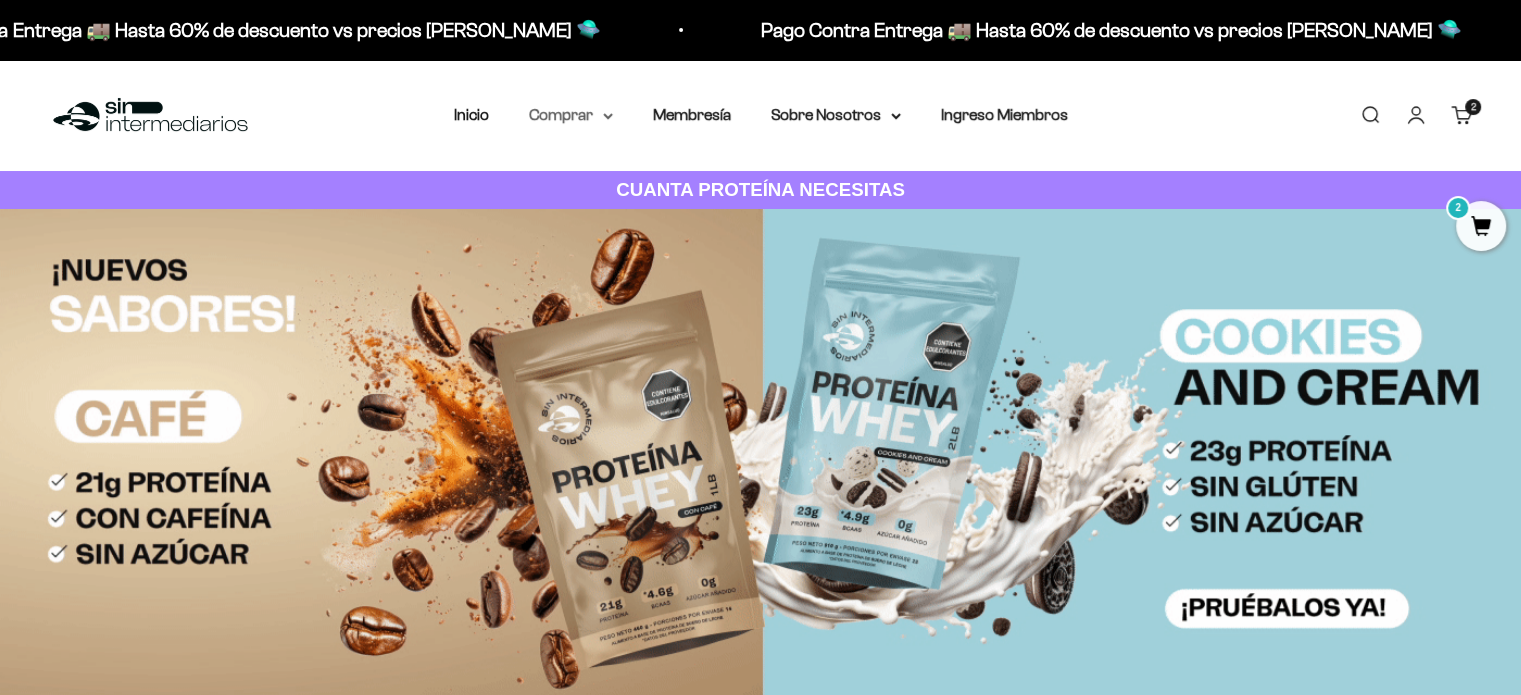 click 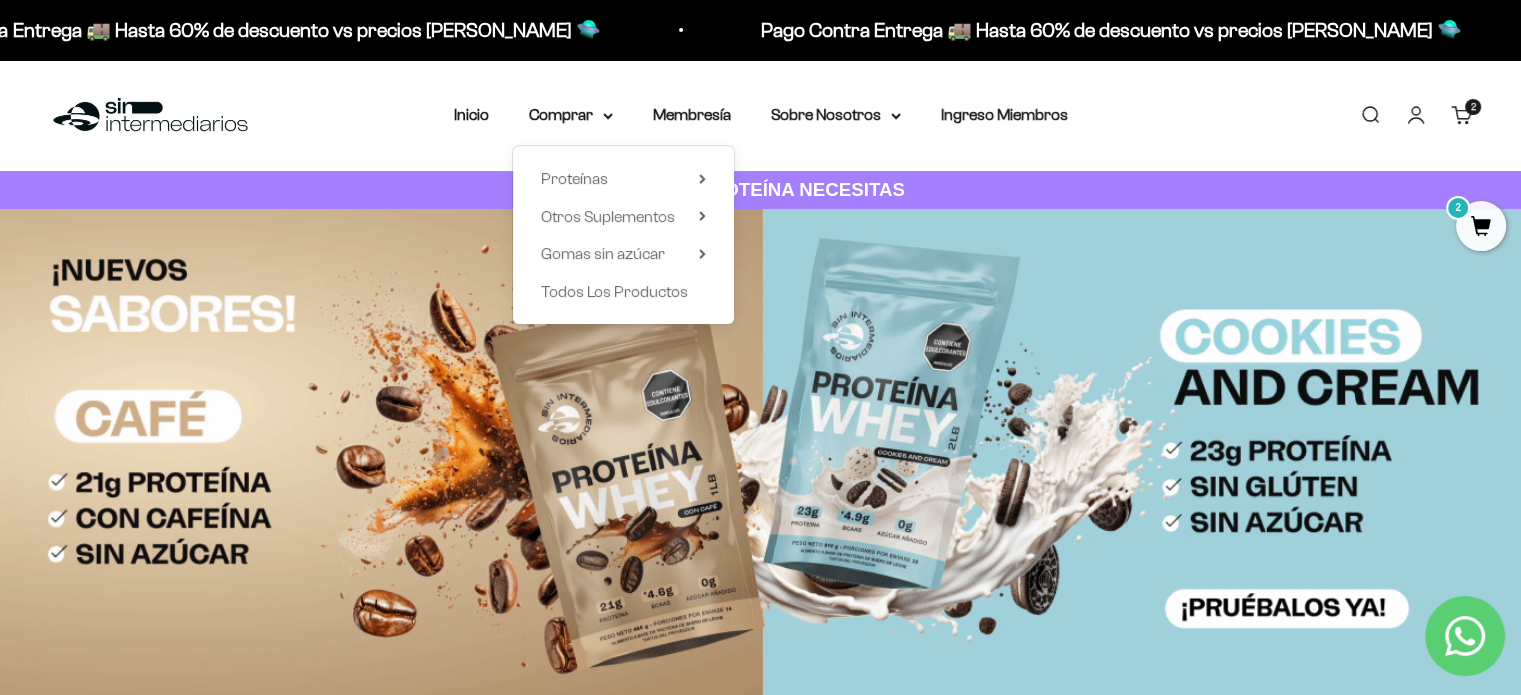 click on "Menú
Buscar
Inicio
Comprar
Proteínas
Ver Todos
Whey
Iso Vegan Pancakes Pre-Entreno 2" at bounding box center (760, 115) 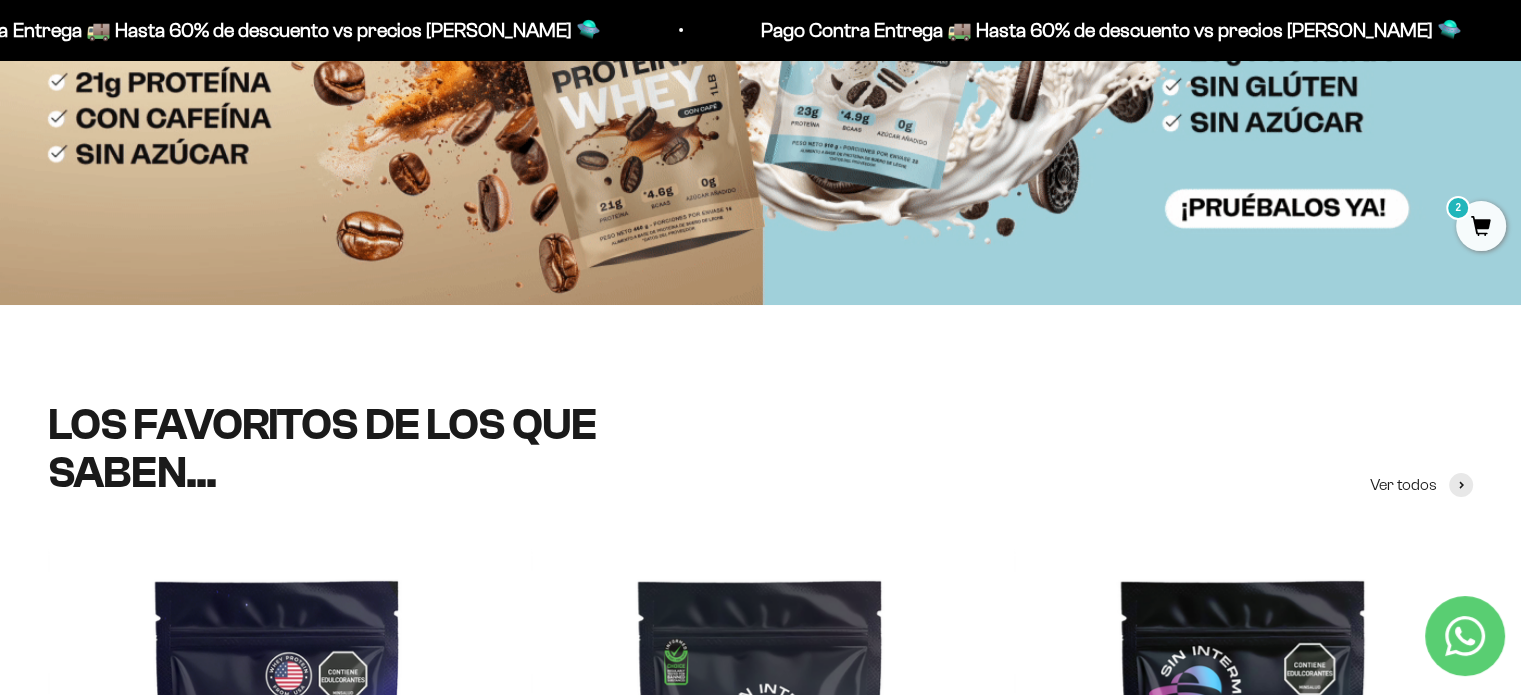 scroll, scrollTop: 900, scrollLeft: 0, axis: vertical 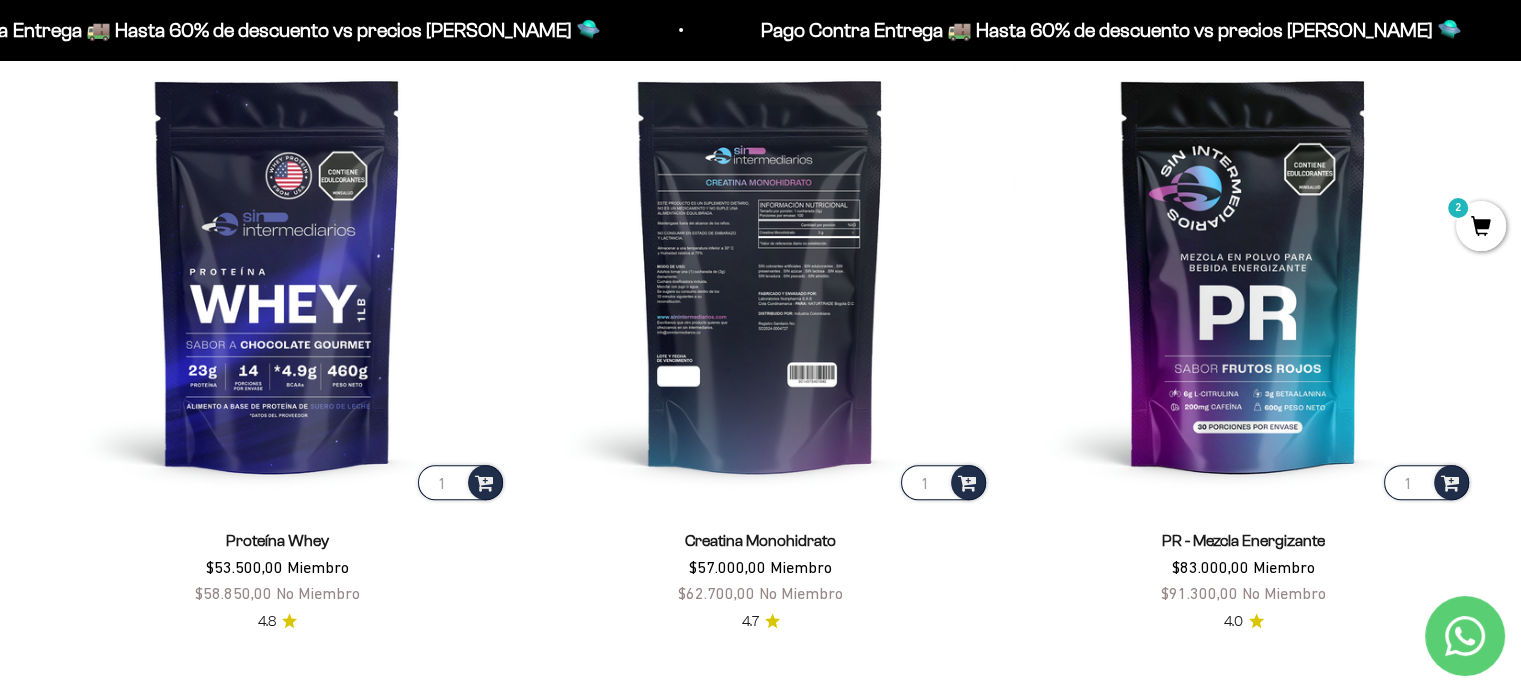 click at bounding box center (760, 274) 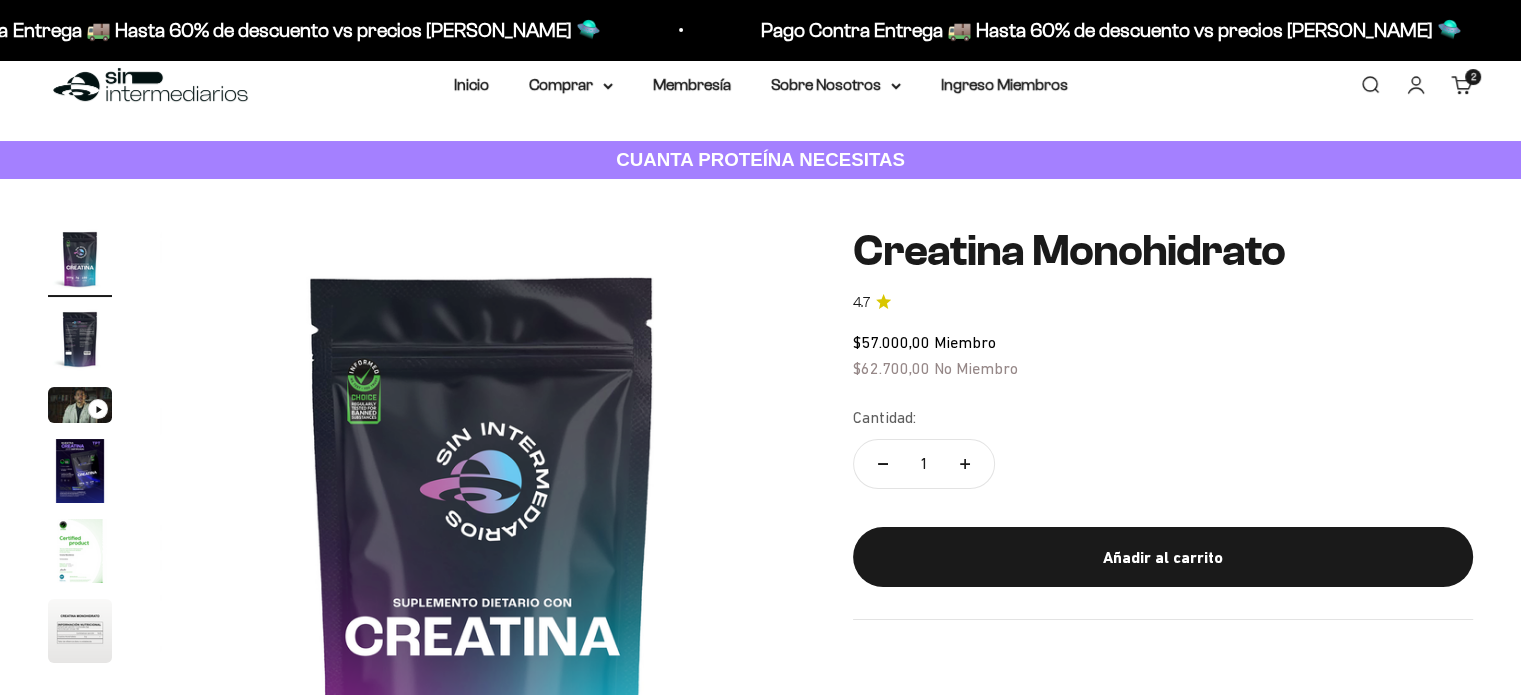 scroll, scrollTop: 0, scrollLeft: 0, axis: both 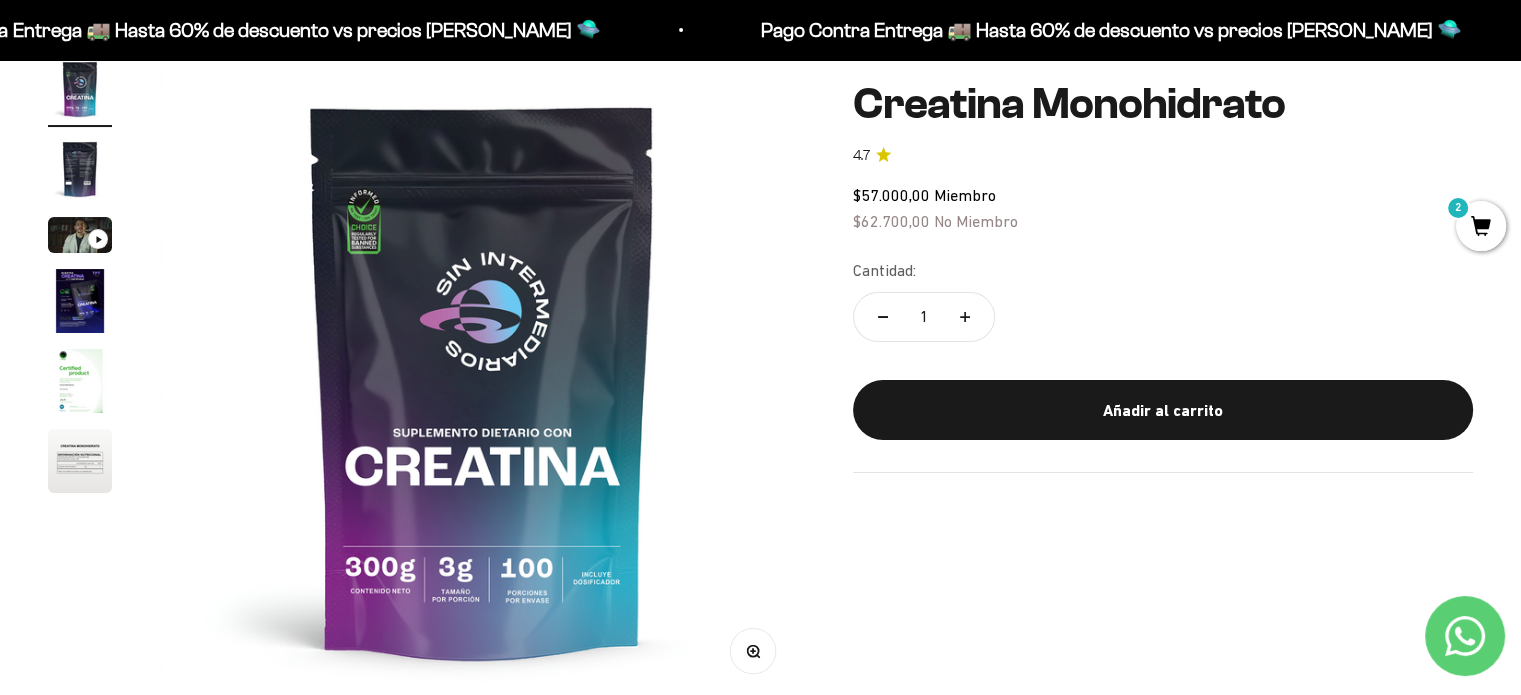 click on "$62.700,00" 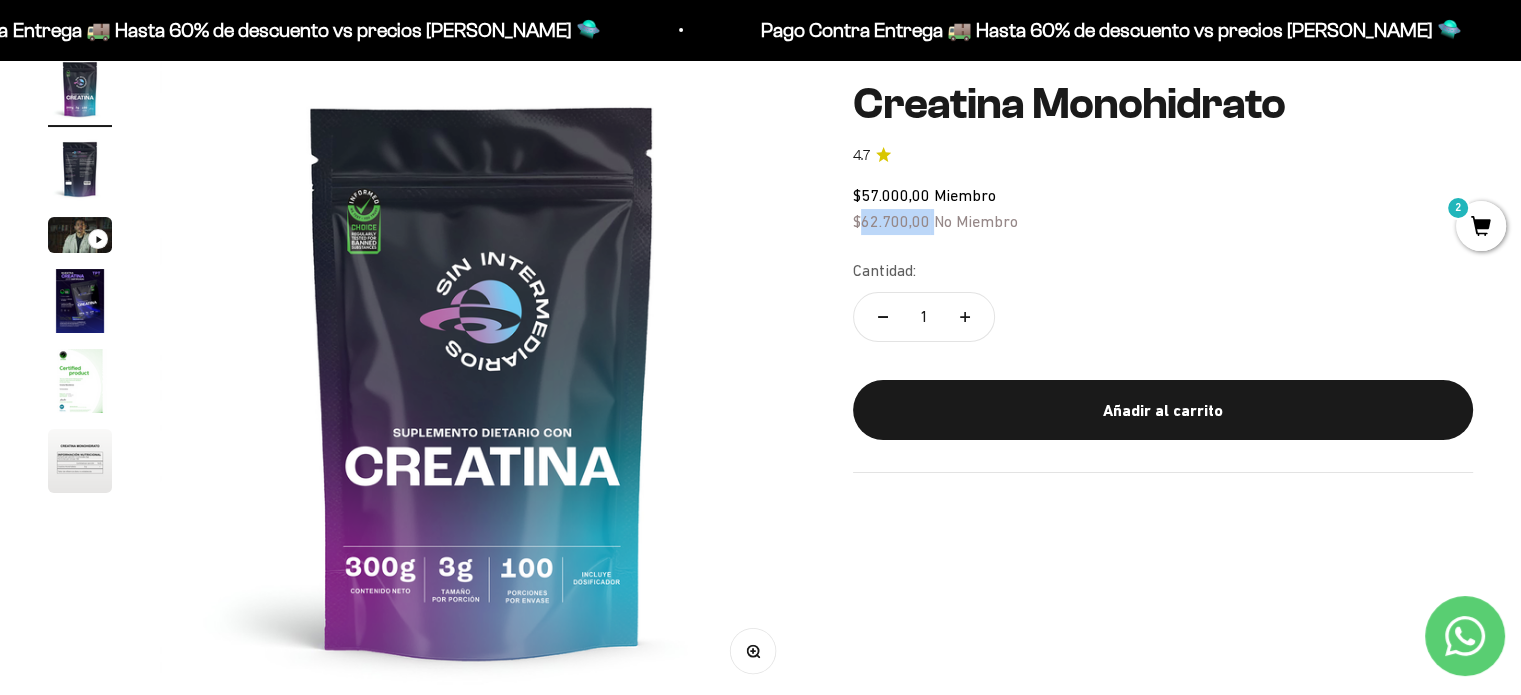 click on "$62.700,00" 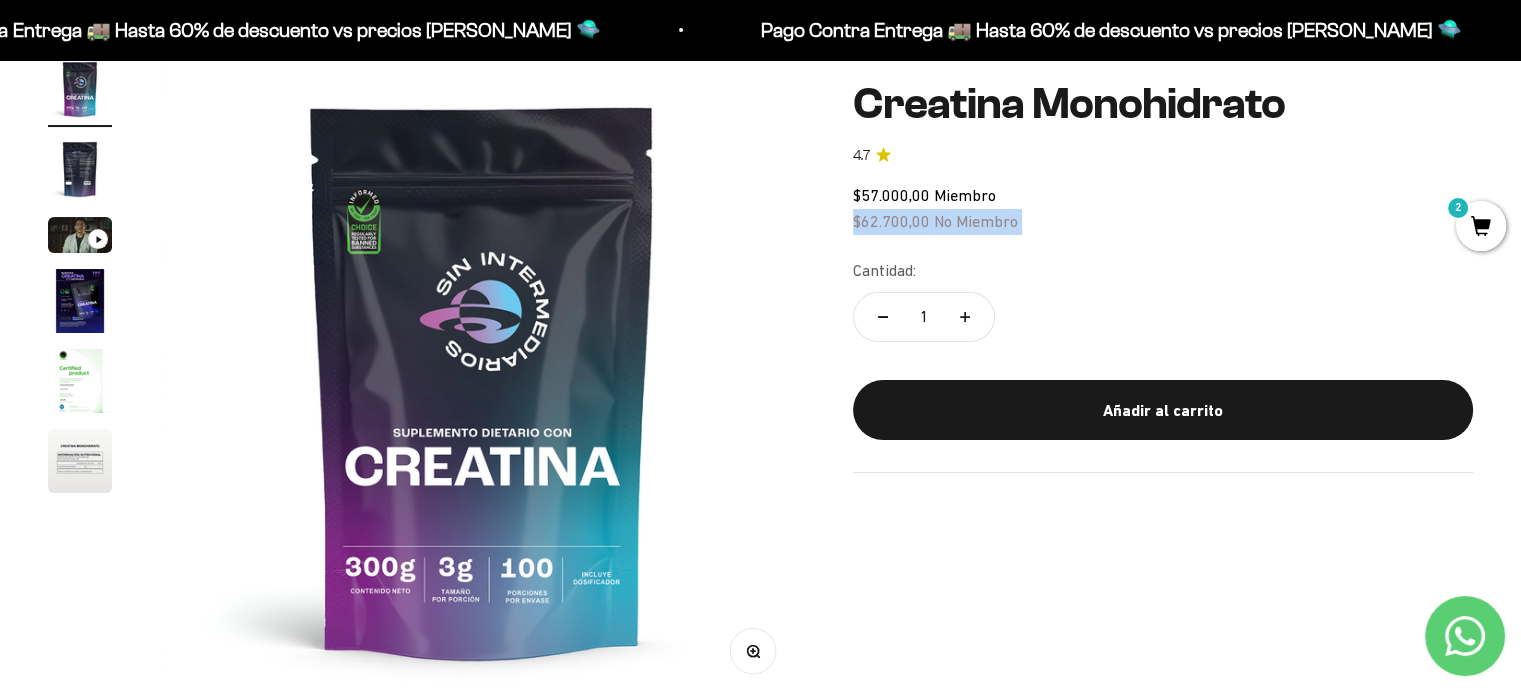 click on "$62.700,00" 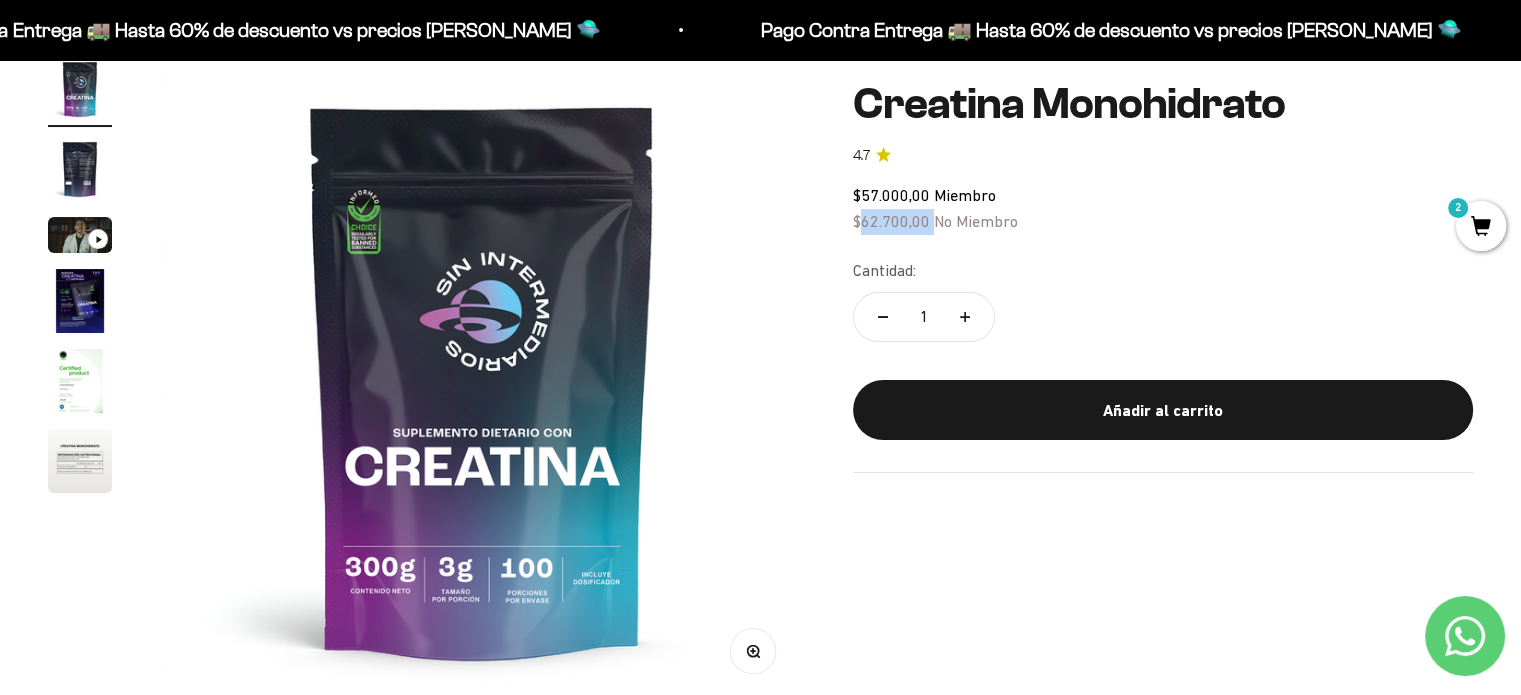 click on "$62.700,00" 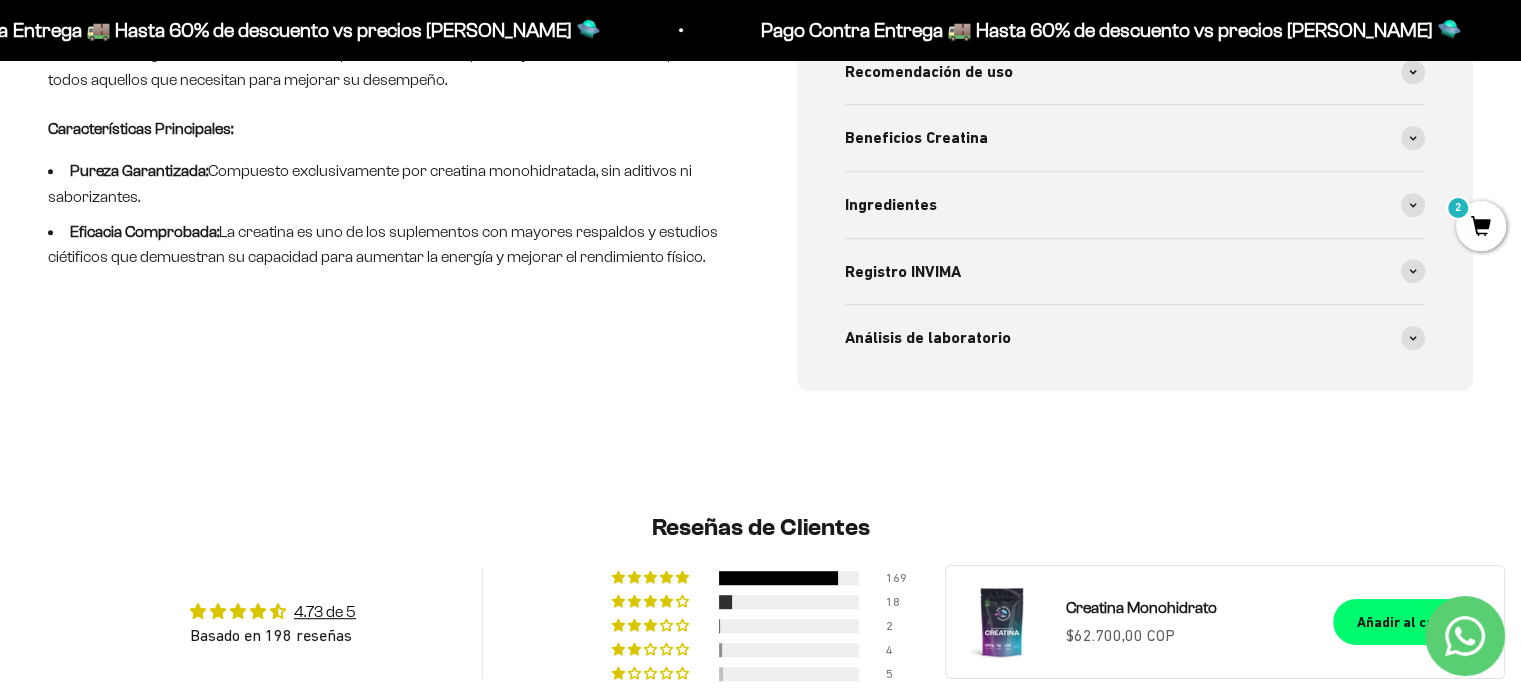 scroll, scrollTop: 1100, scrollLeft: 0, axis: vertical 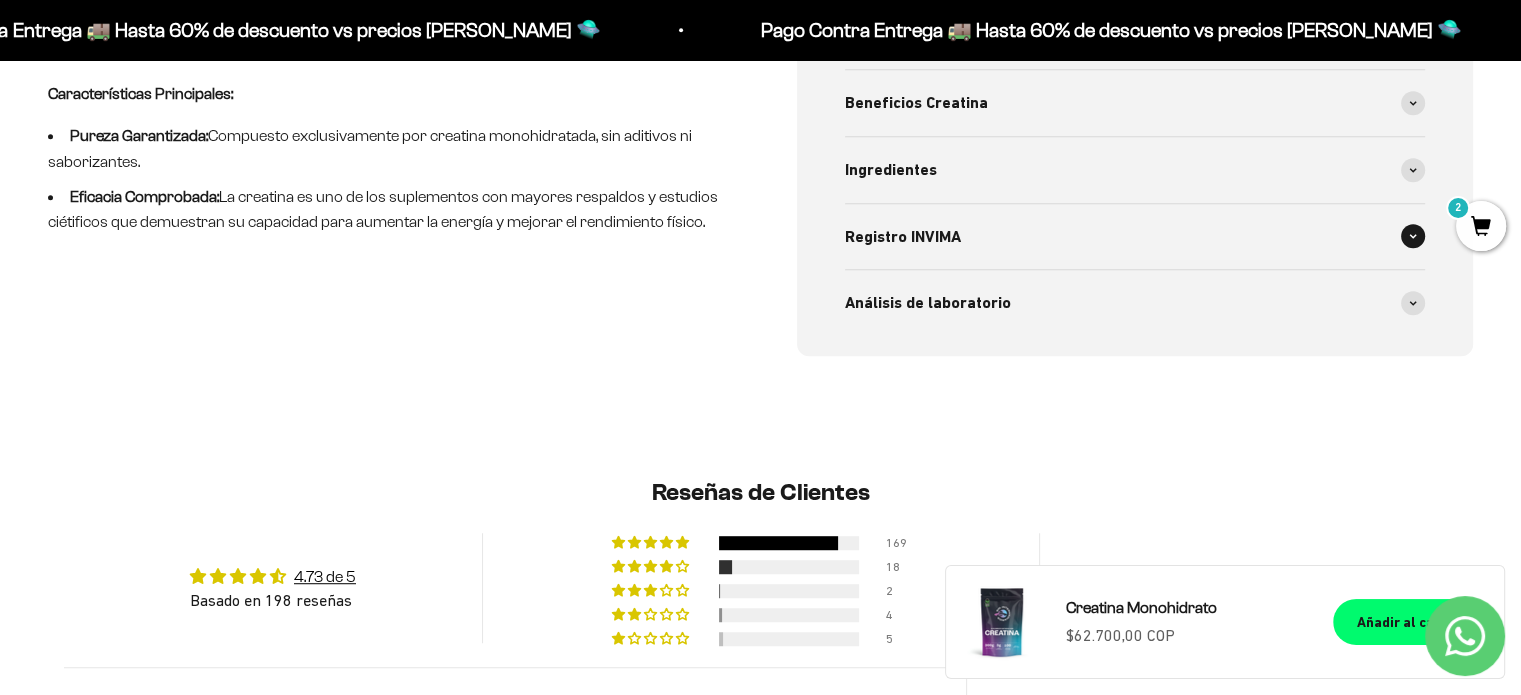 click on "Registro INVIMA" at bounding box center (1135, 237) 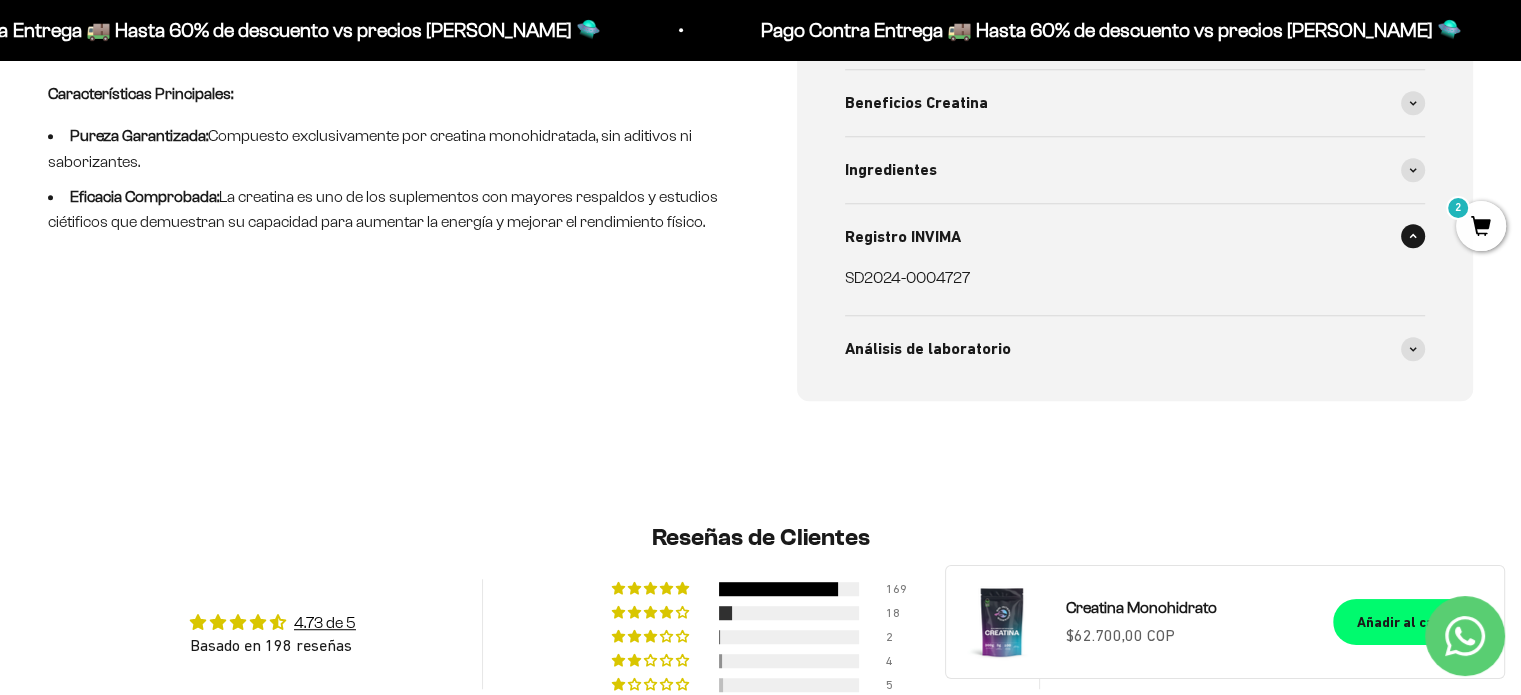 click on "SD2024-0004727" at bounding box center (1123, 278) 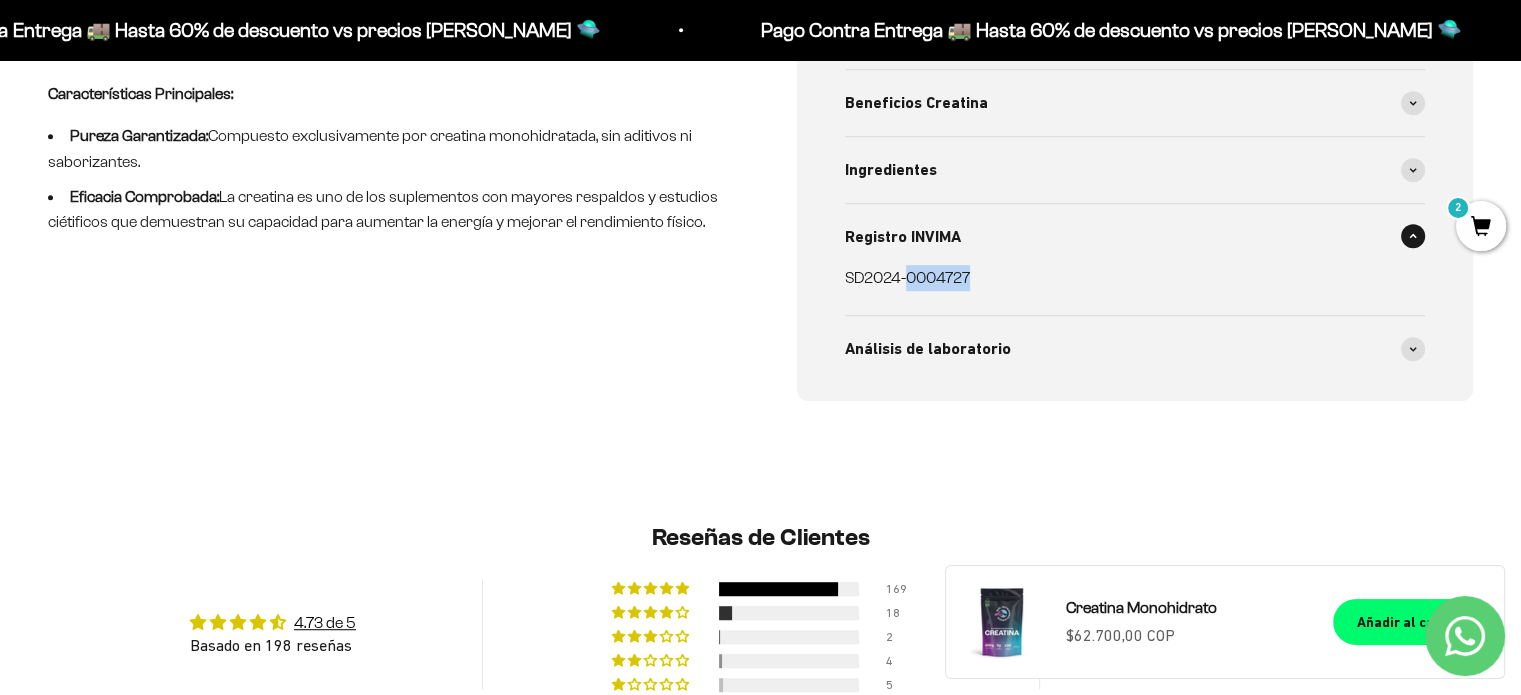 click on "SD2024-0004727" at bounding box center (1123, 278) 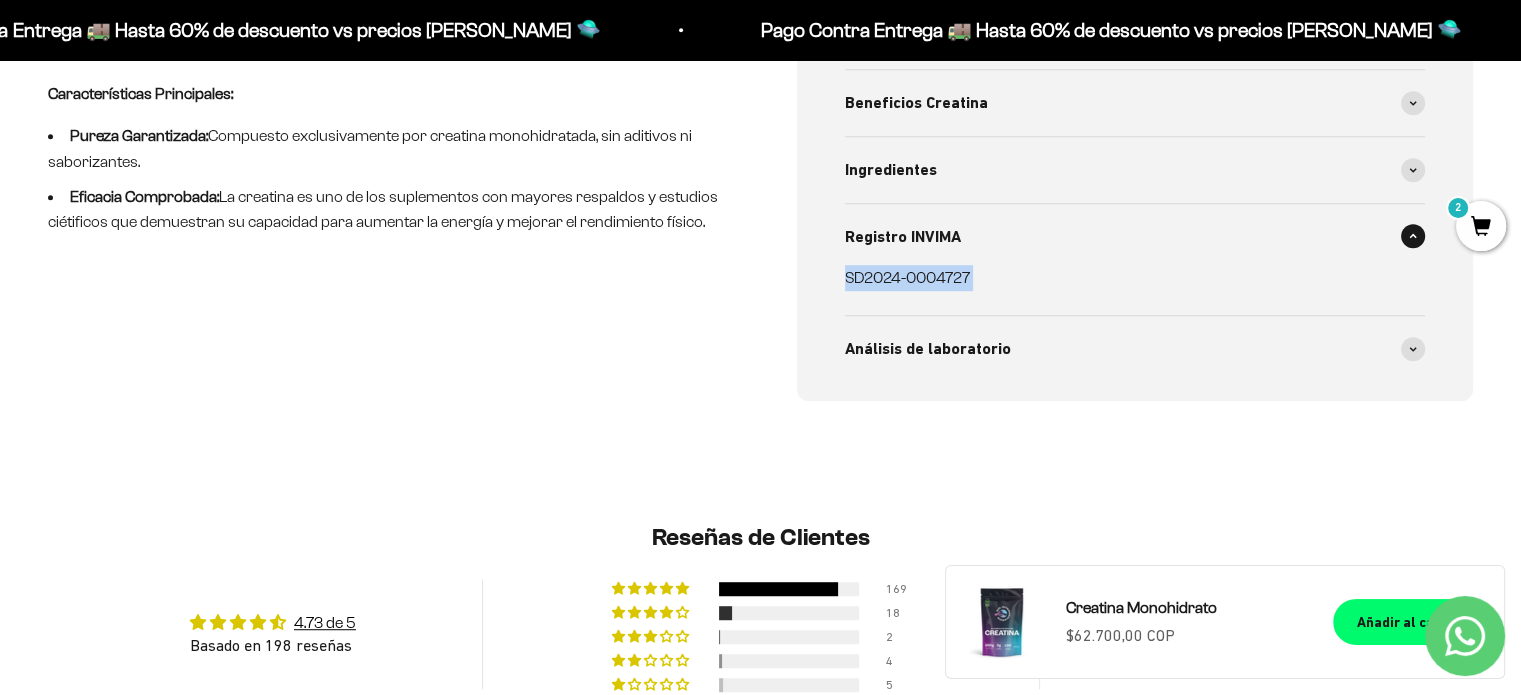 click on "SD2024-0004727" at bounding box center (1123, 278) 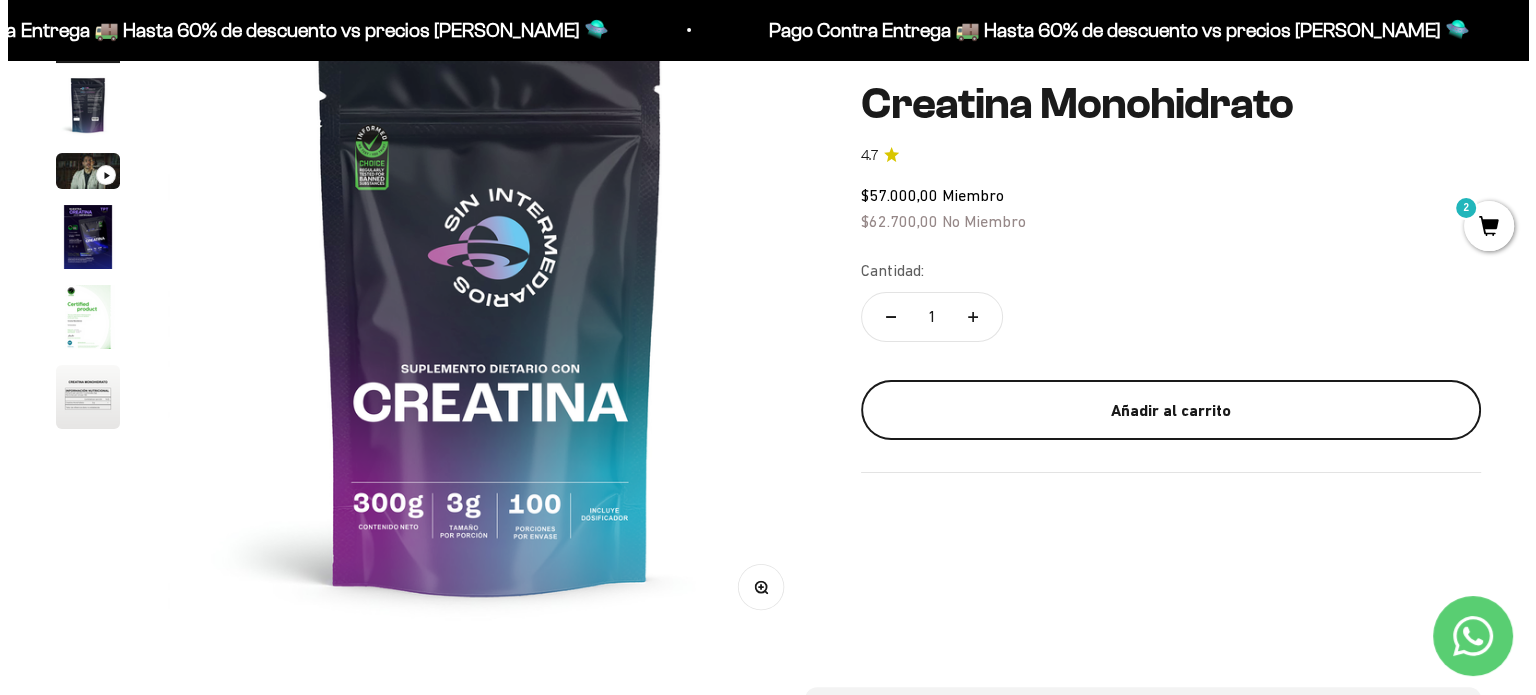 scroll, scrollTop: 300, scrollLeft: 0, axis: vertical 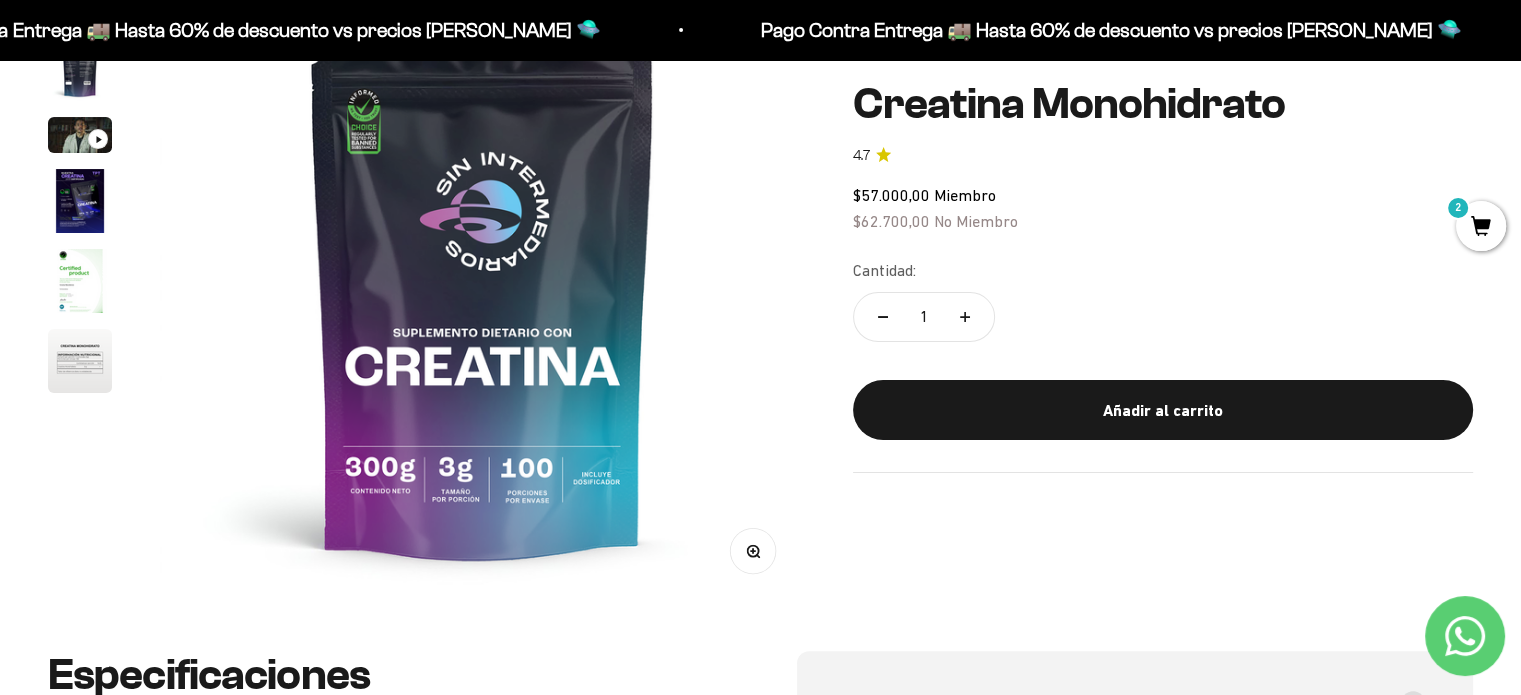 click 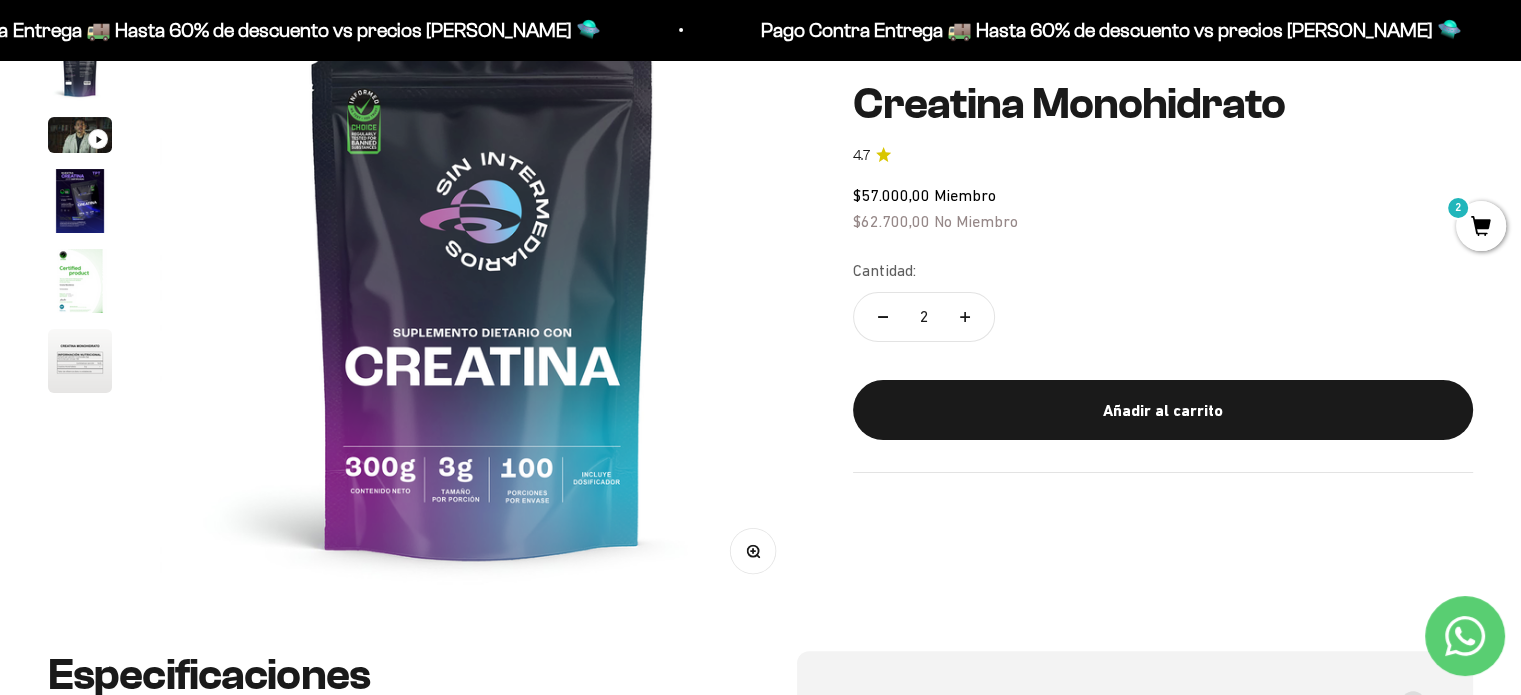 click on "Añadir al carrito" at bounding box center (1163, 410) 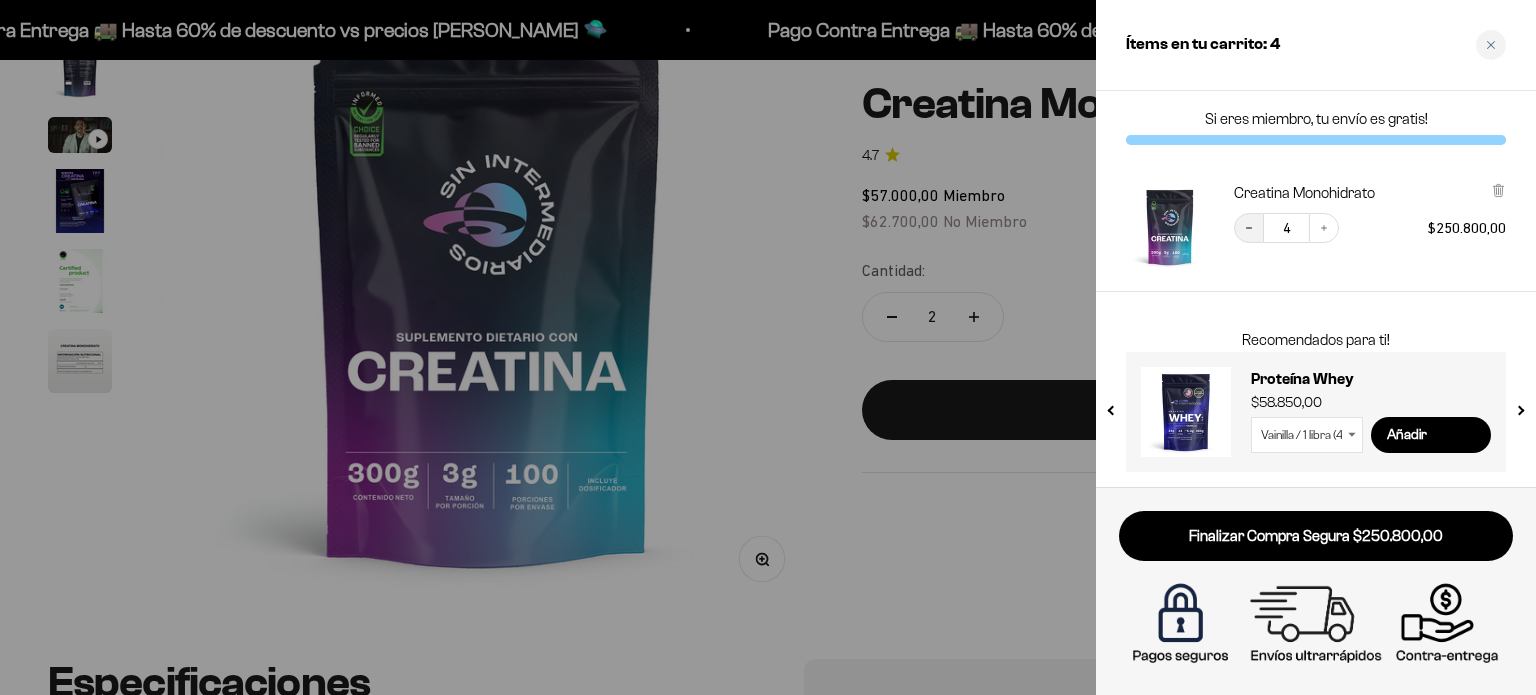 click 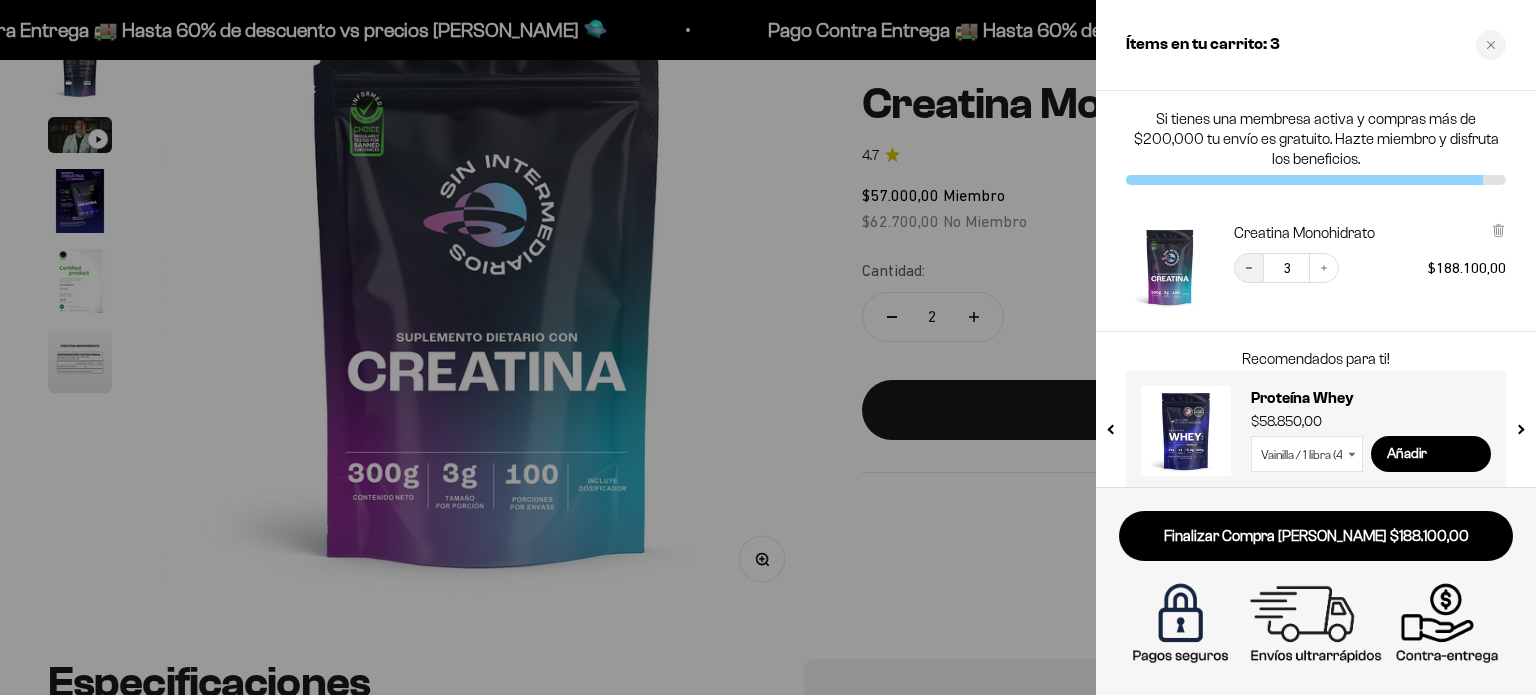click 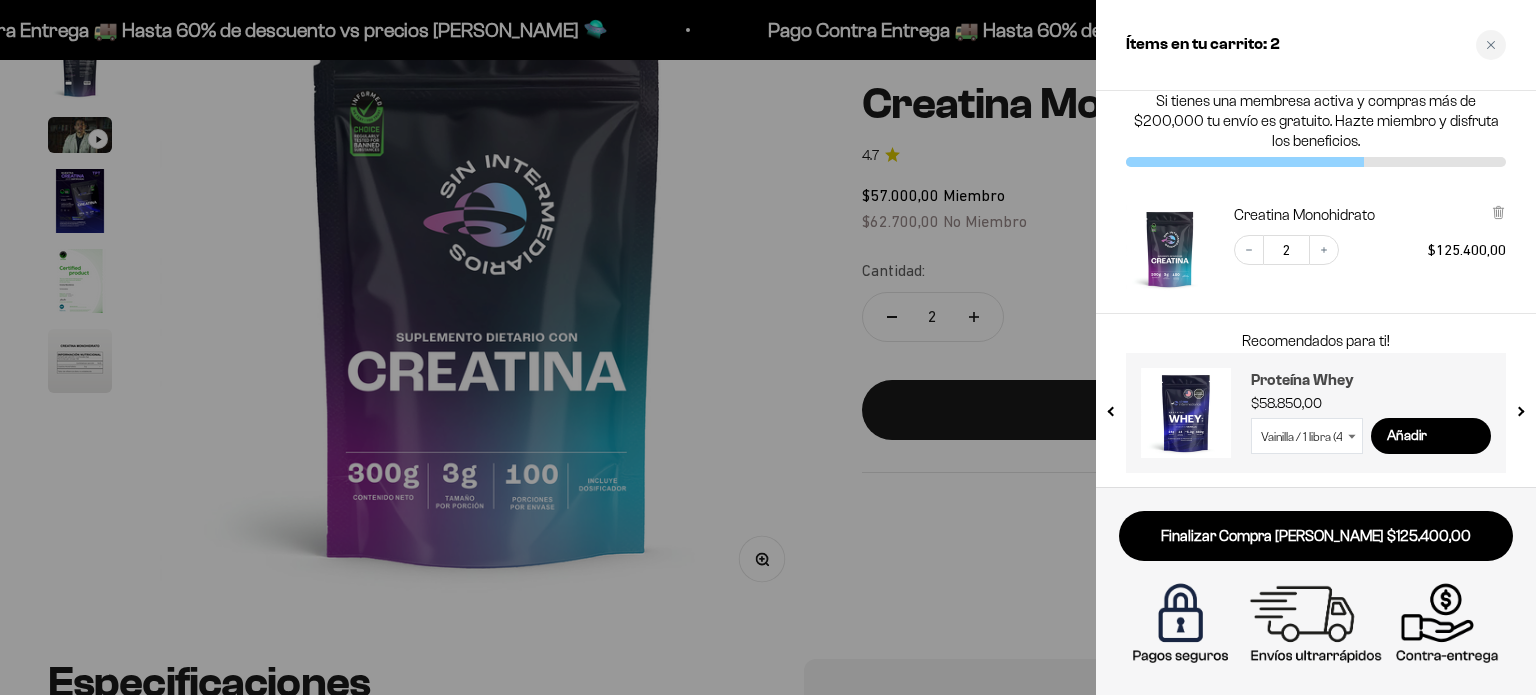 scroll, scrollTop: 0, scrollLeft: 0, axis: both 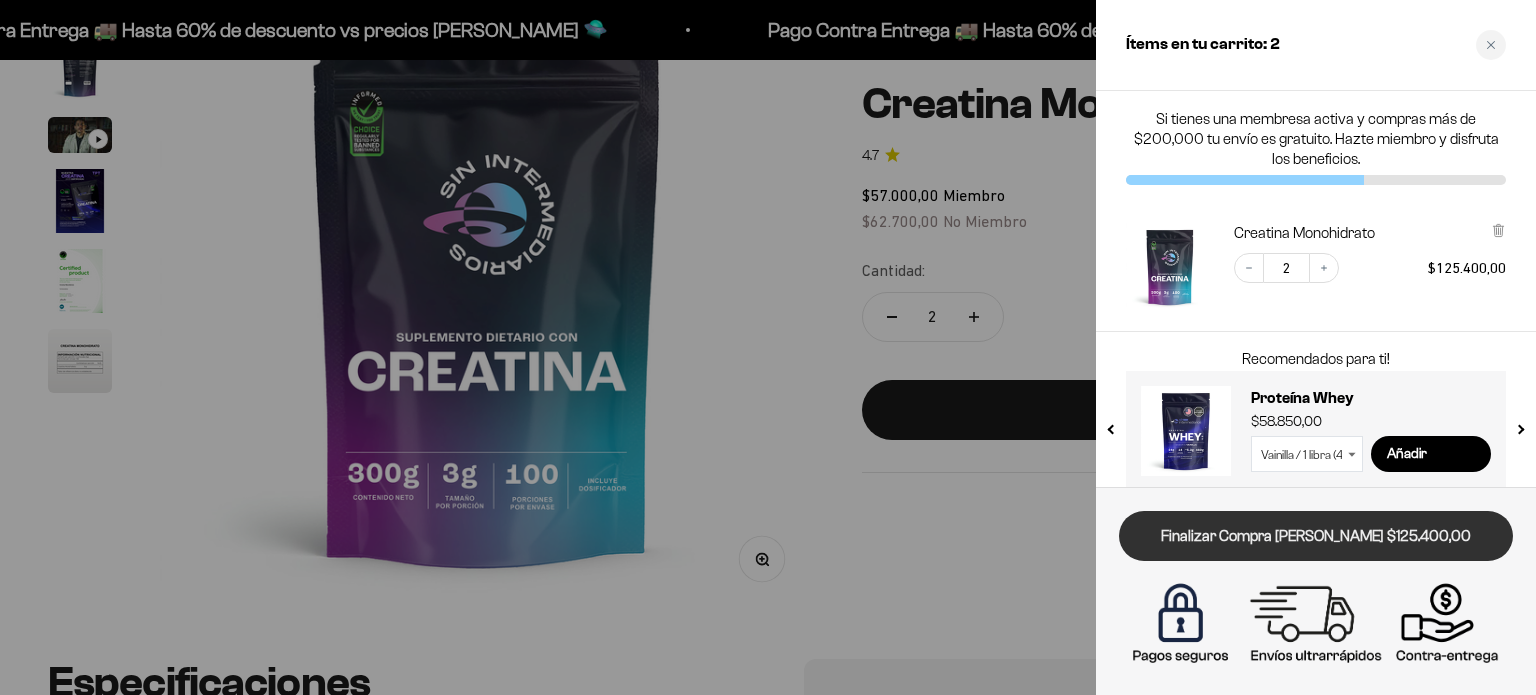 click on "Finalizar Compra [PERSON_NAME] $125.400,00" at bounding box center (1316, 536) 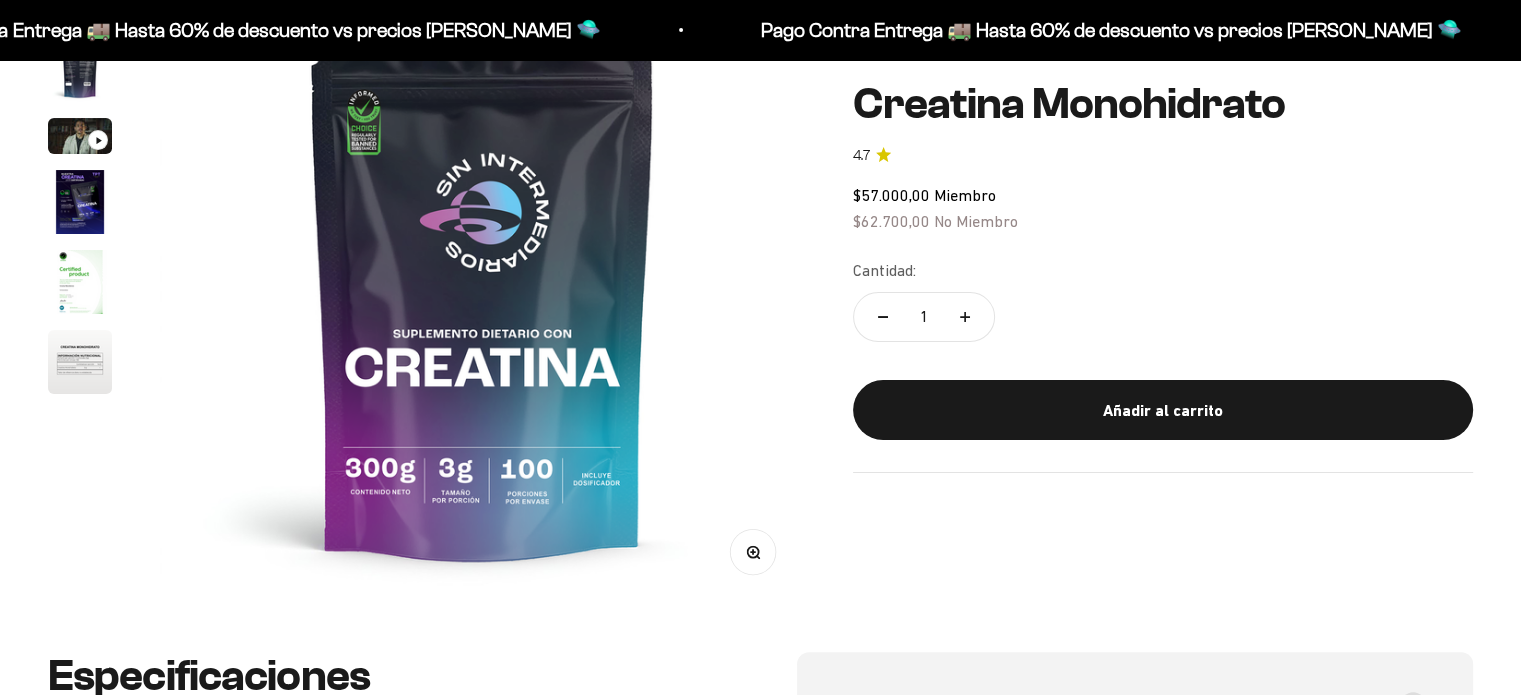 scroll, scrollTop: 299, scrollLeft: 0, axis: vertical 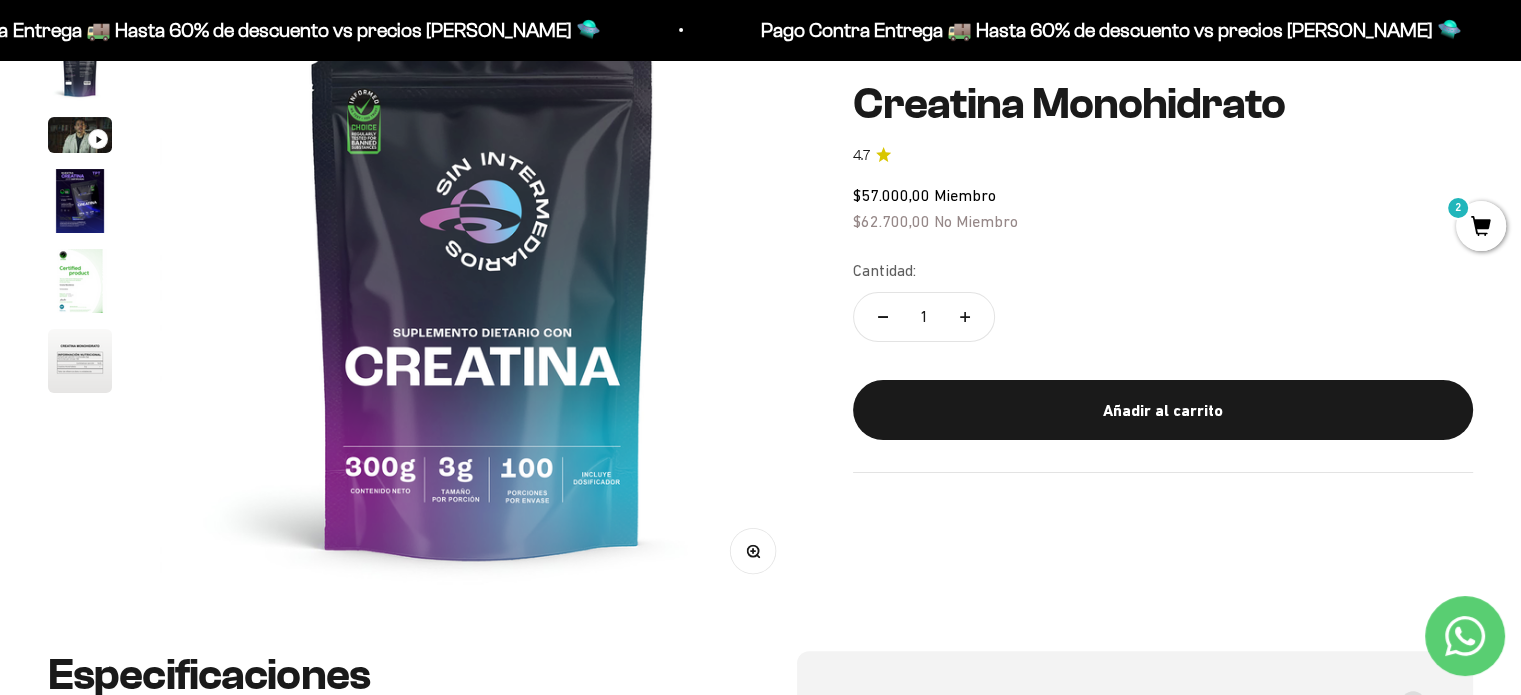 click 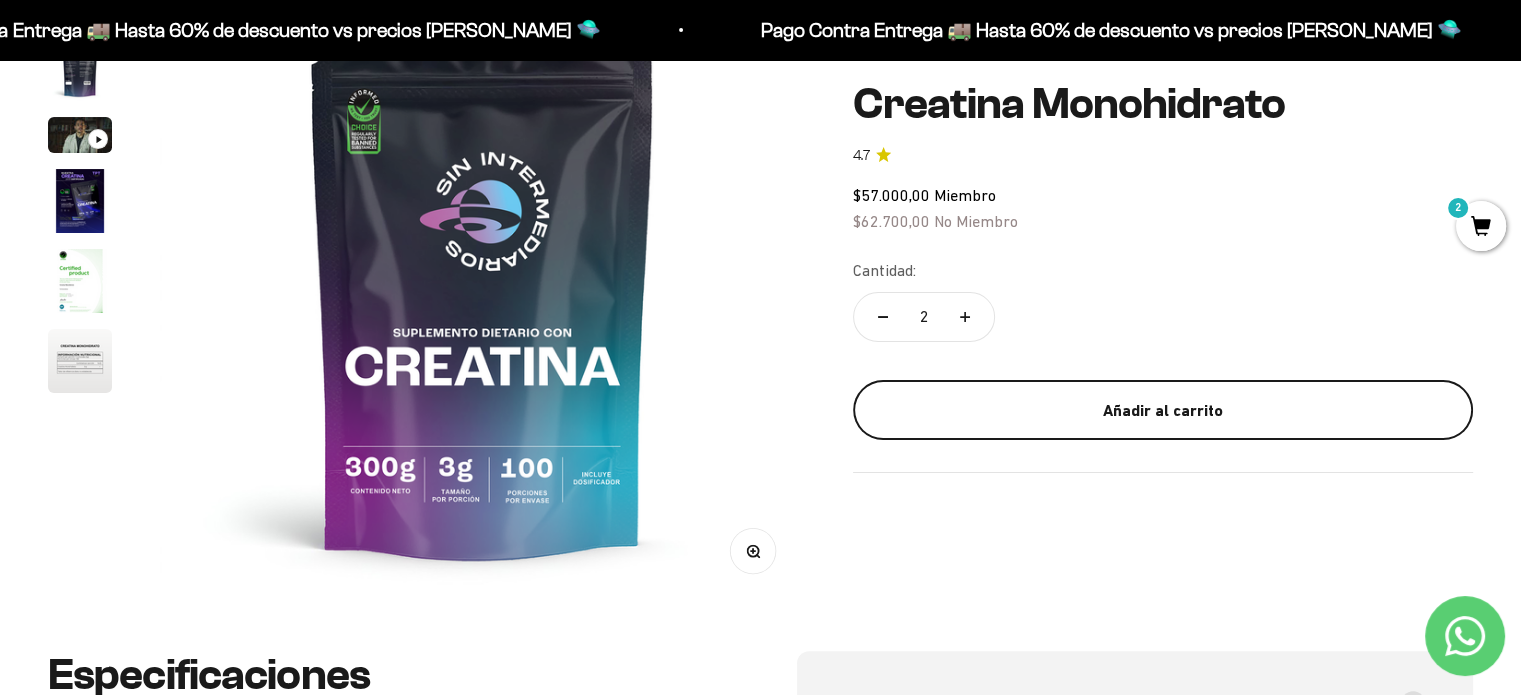 click on "Añadir al carrito" at bounding box center [1163, 410] 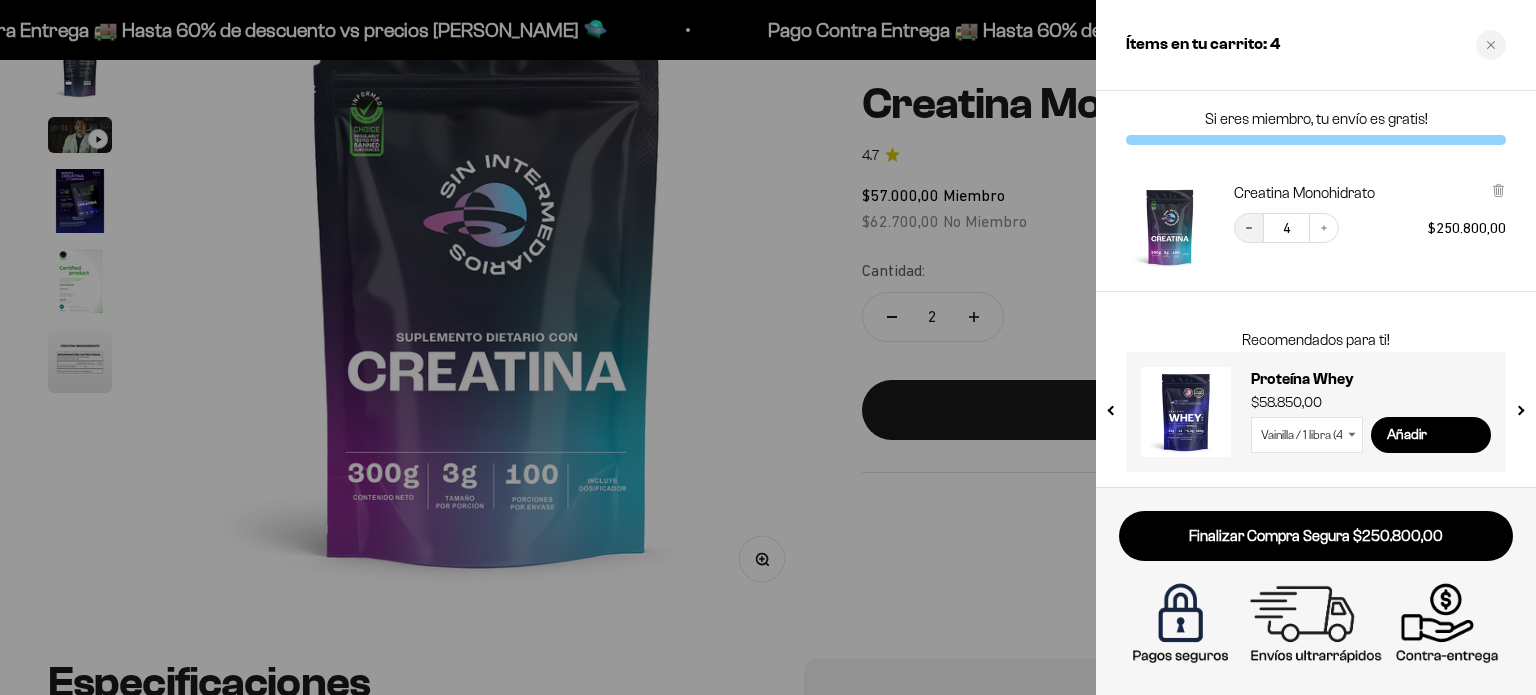 click 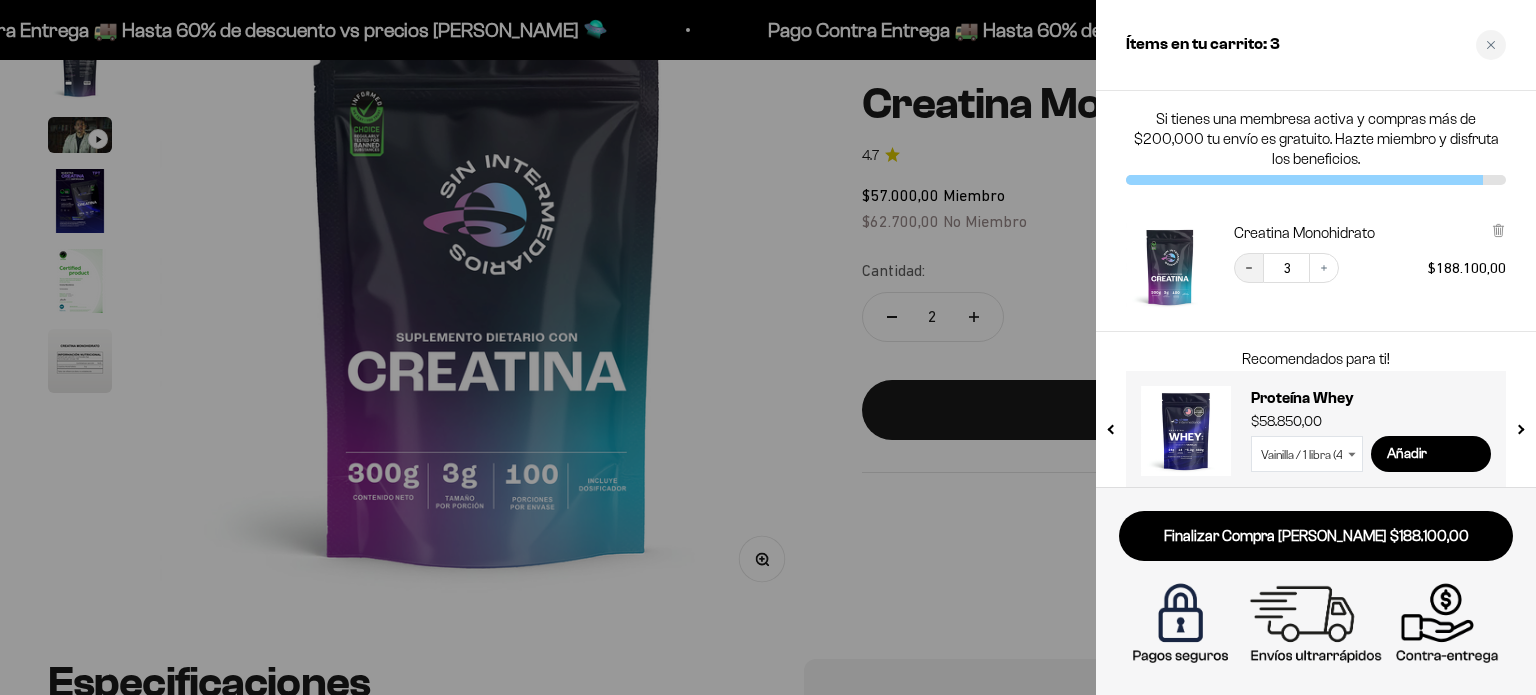 click on "Decrease quantity" at bounding box center [1249, 268] 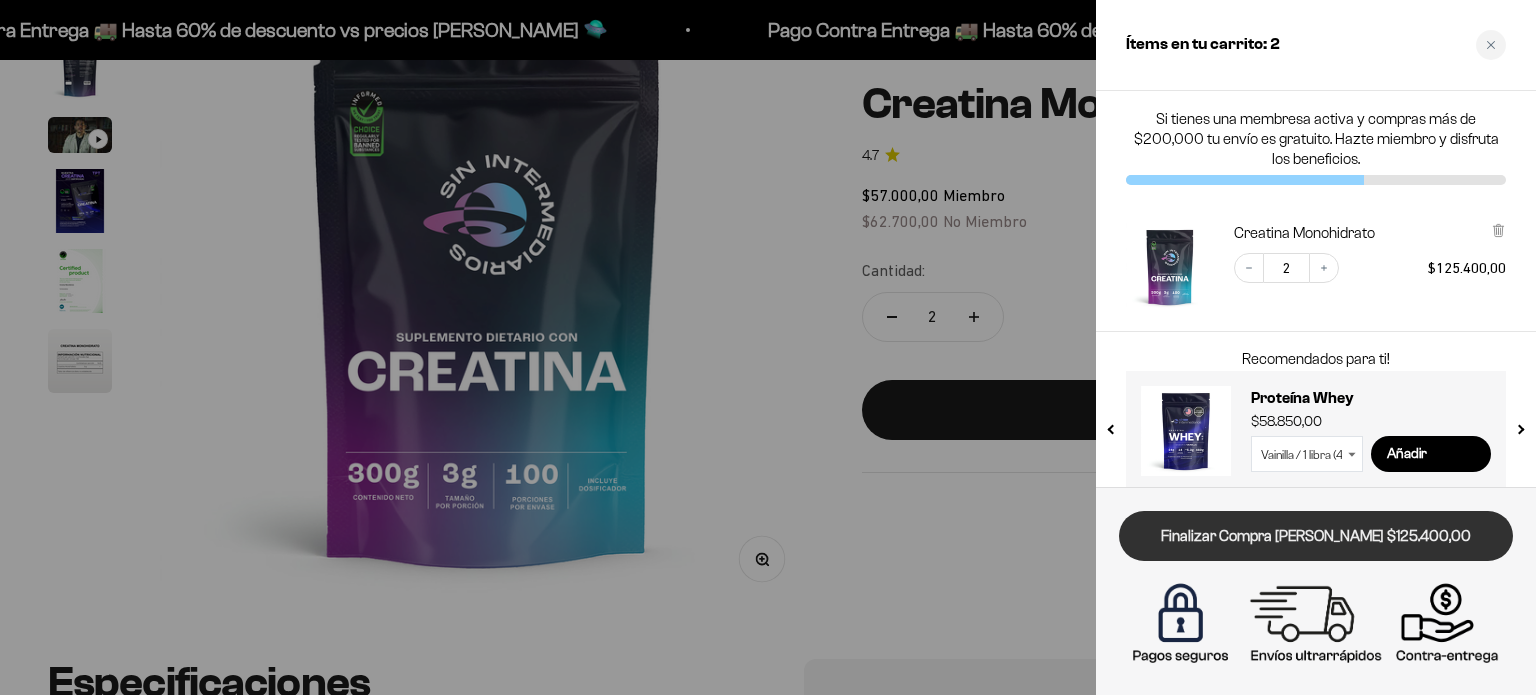 click on "Finalizar Compra [PERSON_NAME] $125.400,00" at bounding box center (1316, 536) 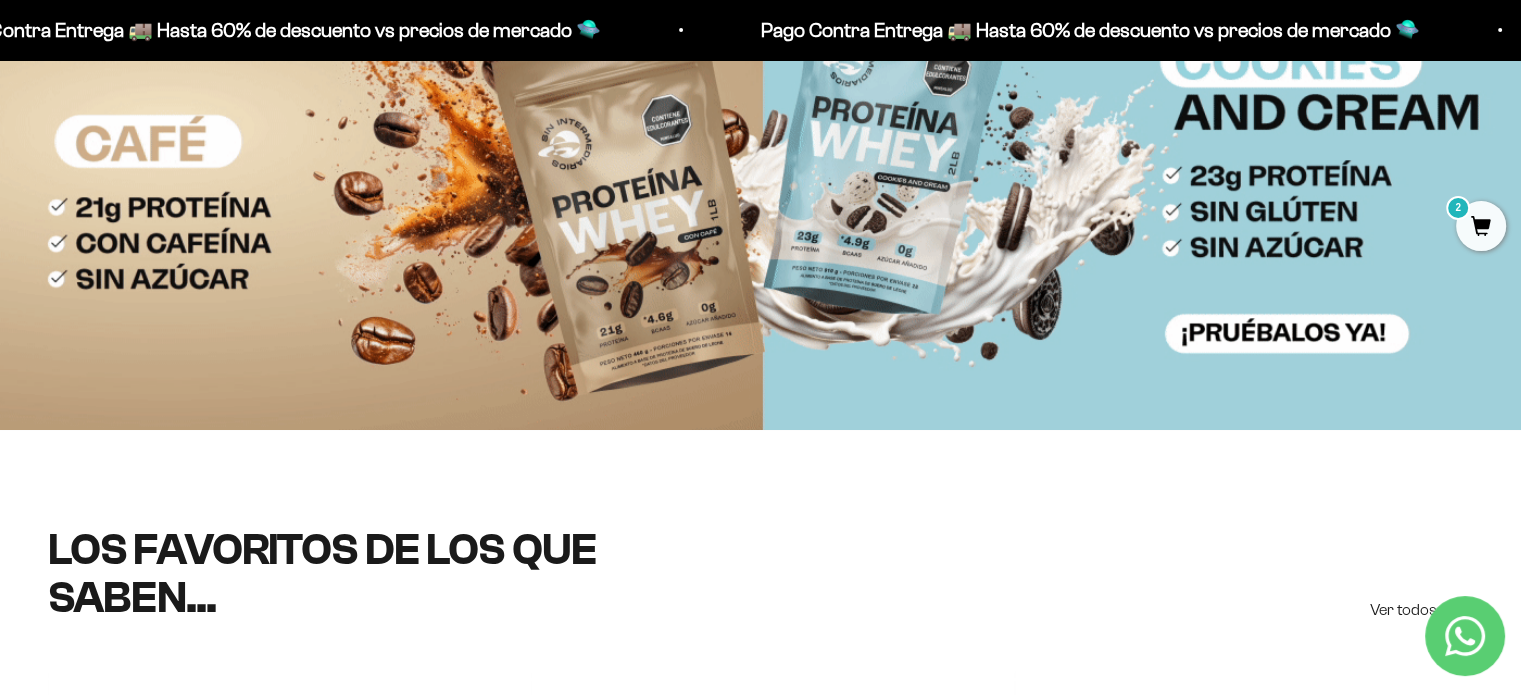 scroll, scrollTop: 600, scrollLeft: 0, axis: vertical 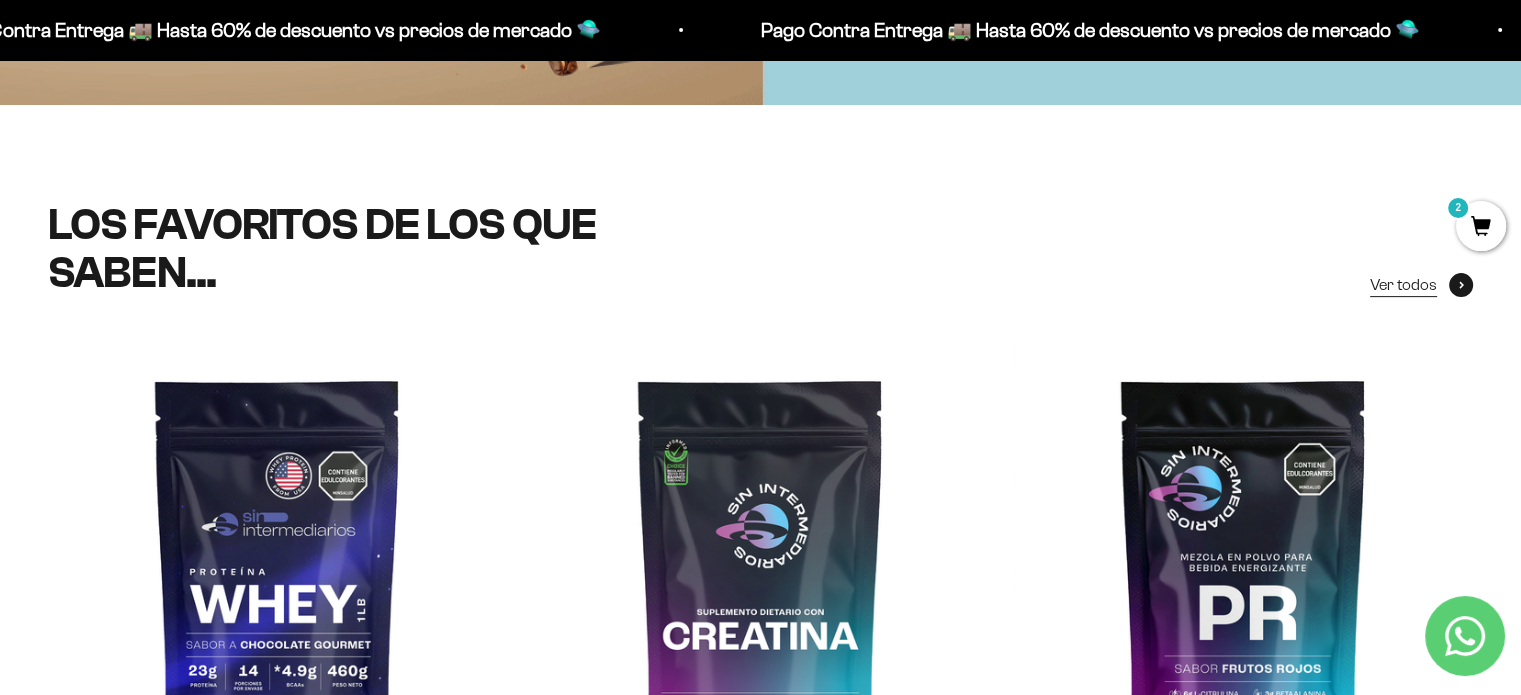 click on "Ver todos" at bounding box center (1403, 285) 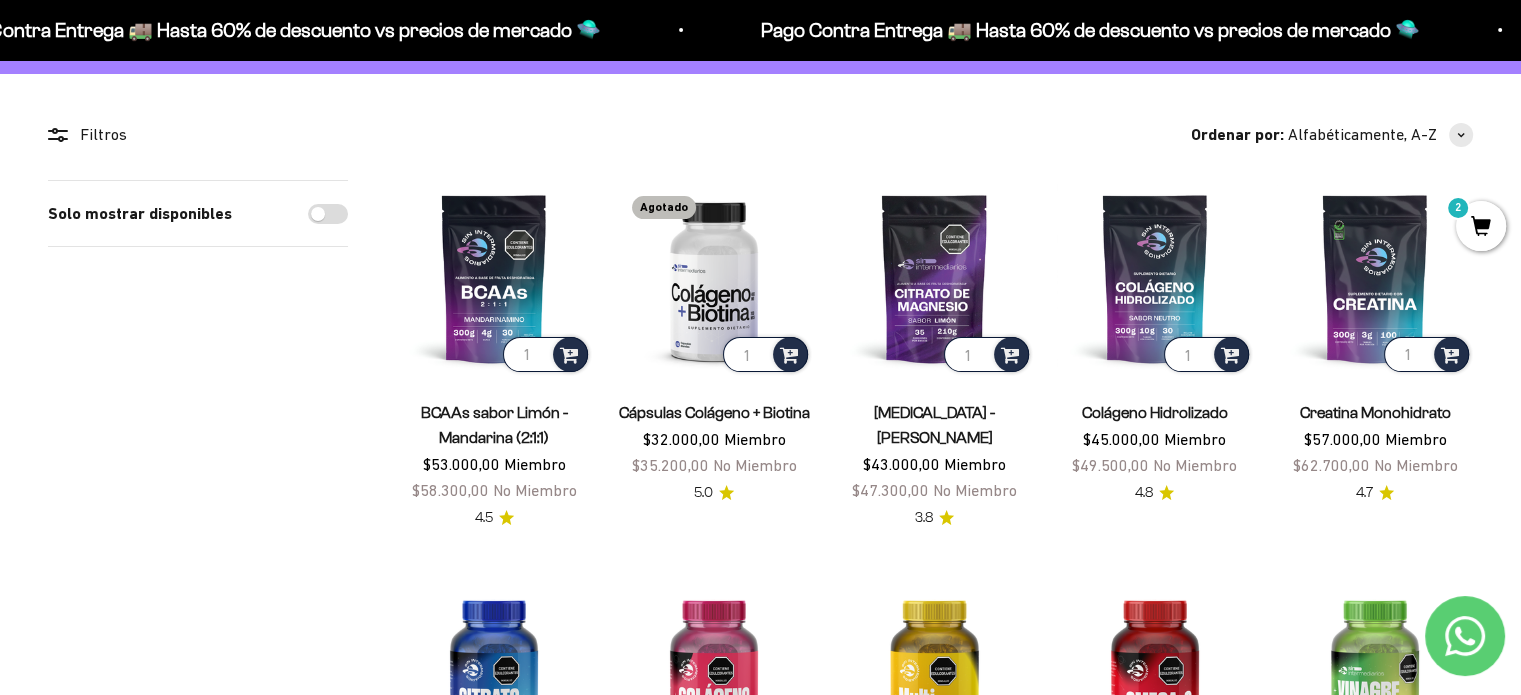 scroll, scrollTop: 100, scrollLeft: 0, axis: vertical 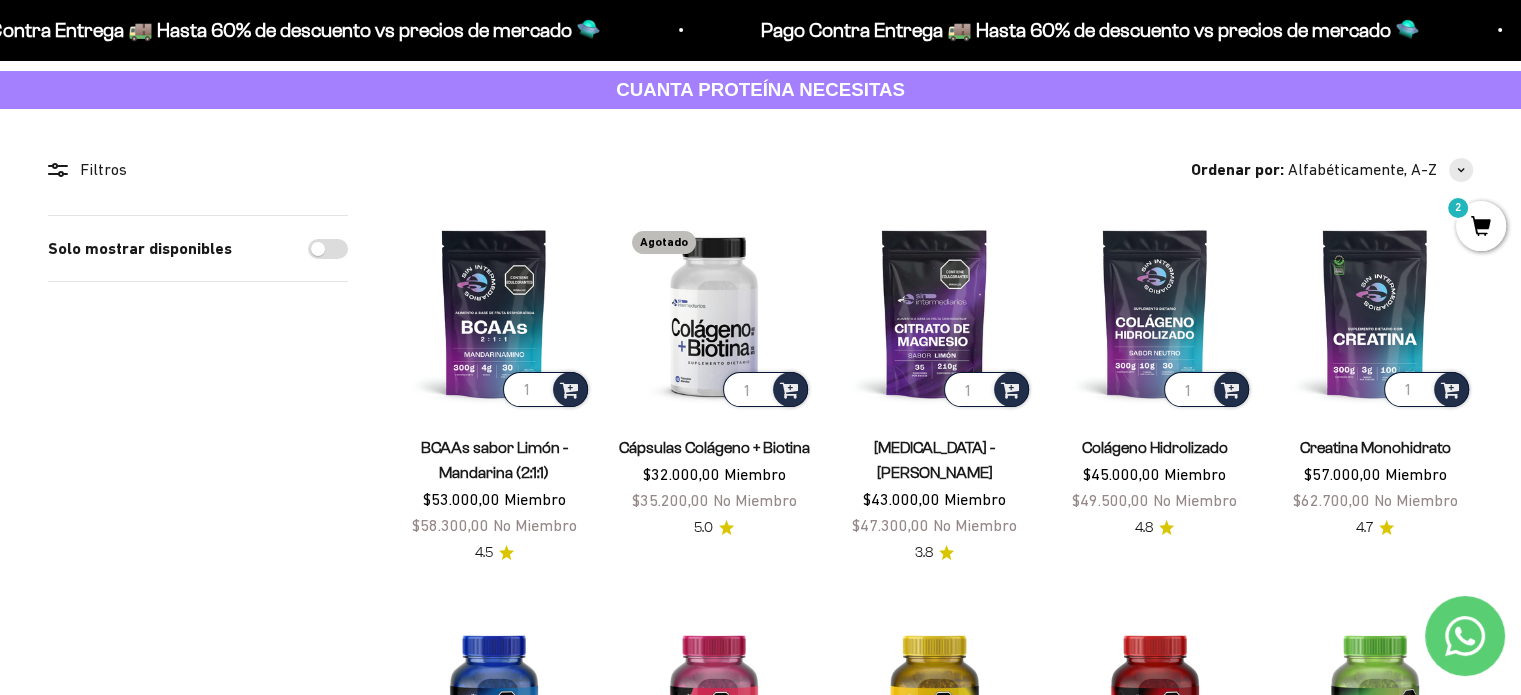 click on "2" at bounding box center (1481, 226) 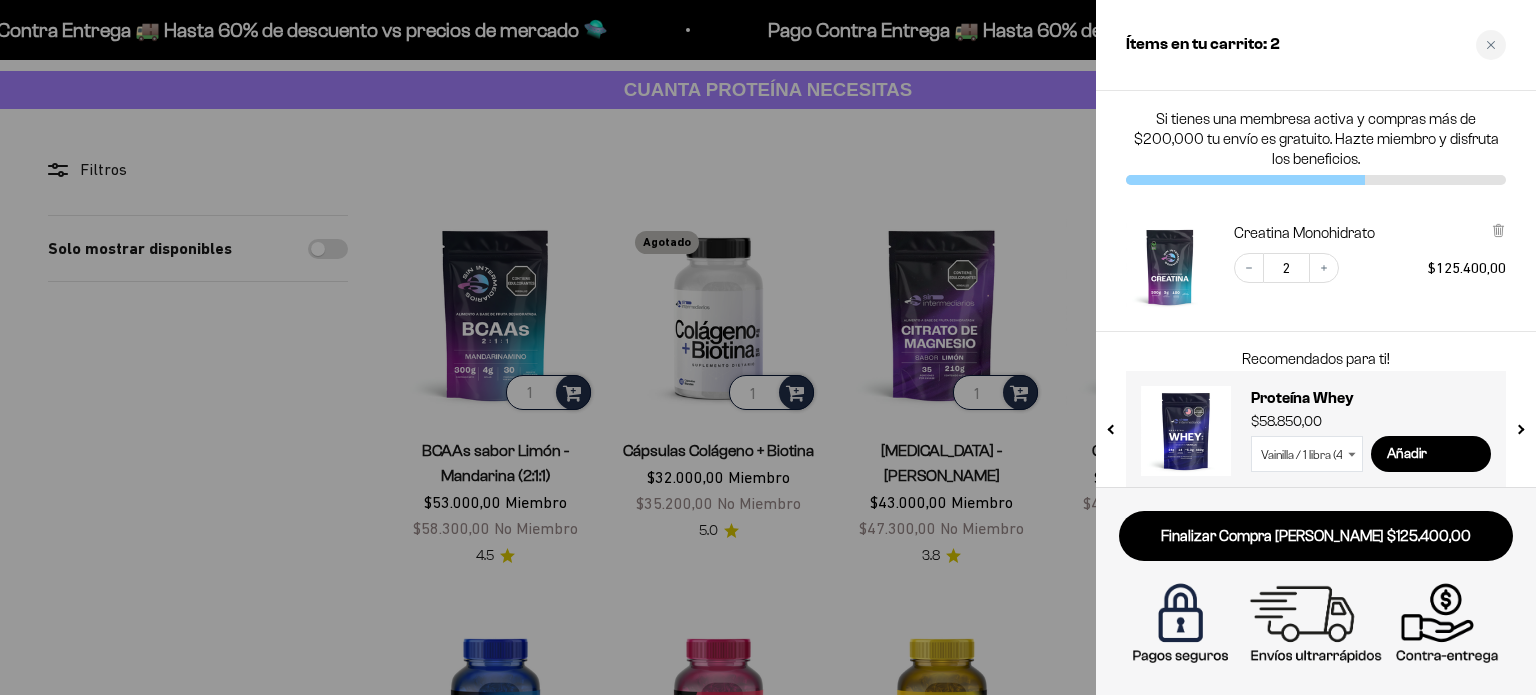 click at bounding box center (768, 347) 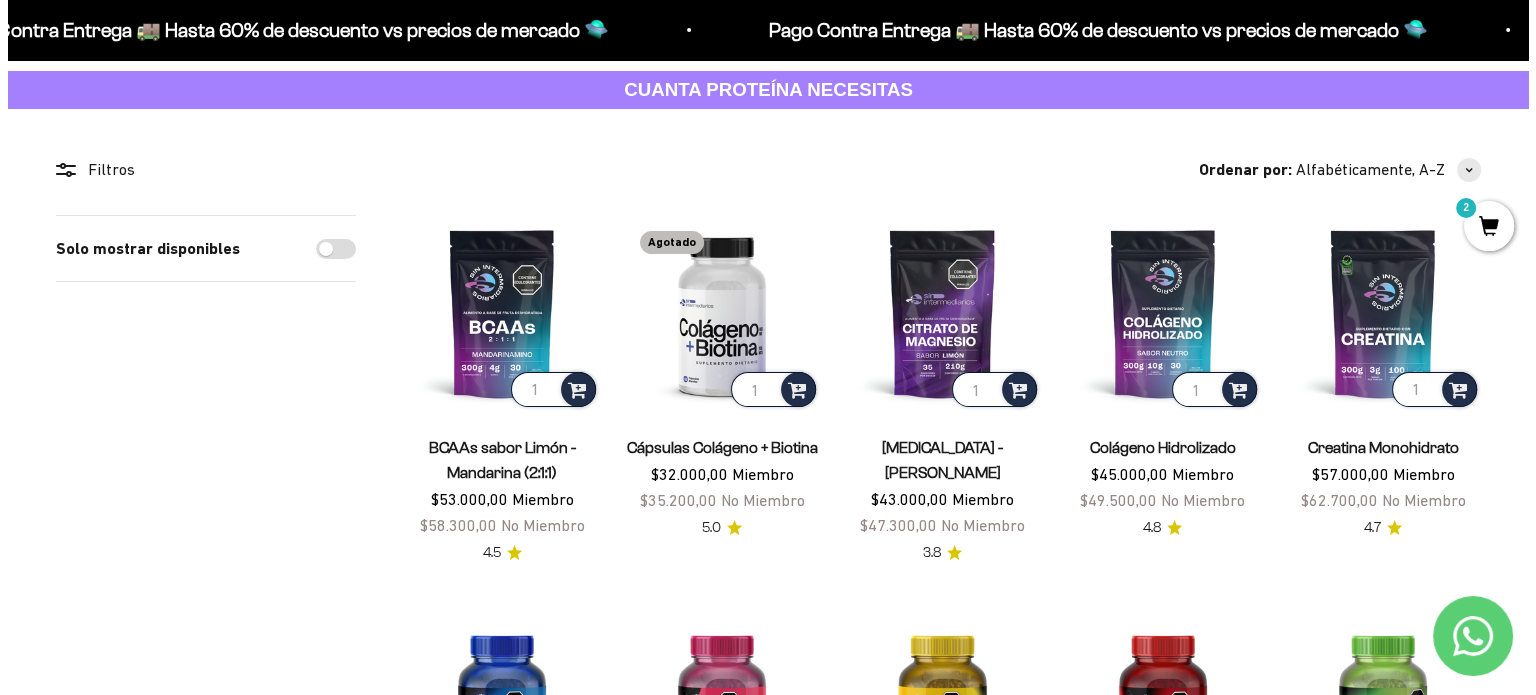 scroll, scrollTop: 100, scrollLeft: 0, axis: vertical 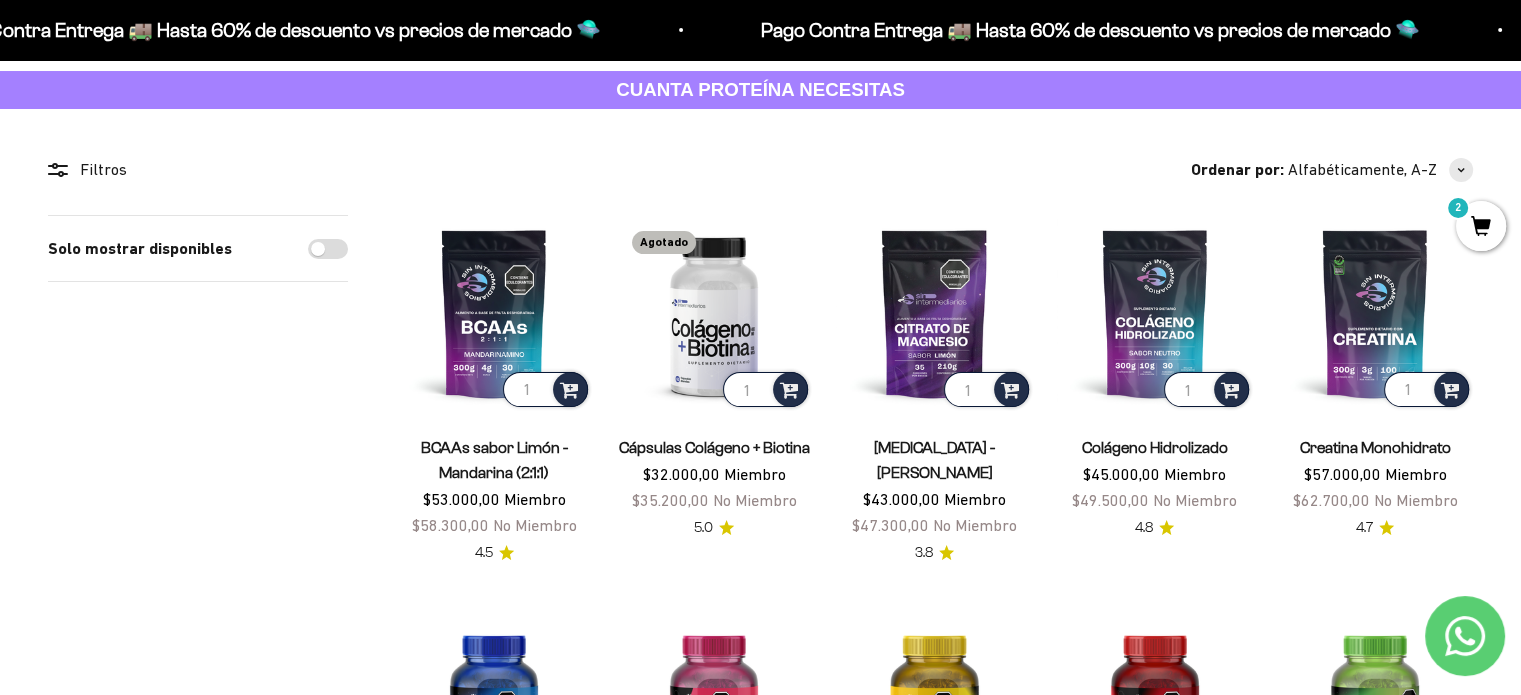 click on "2" at bounding box center (1481, 226) 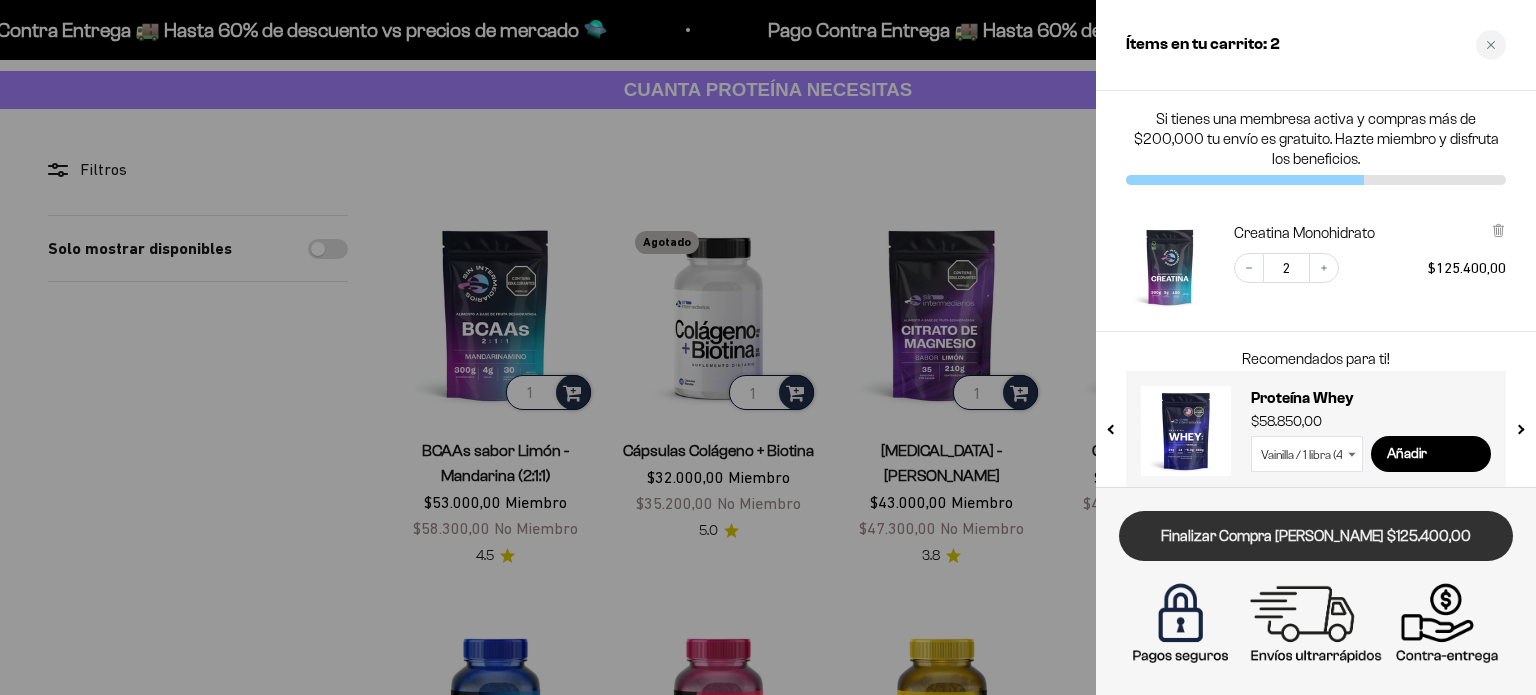 click on "Finalizar Compra [PERSON_NAME] $125.400,00" at bounding box center [1316, 536] 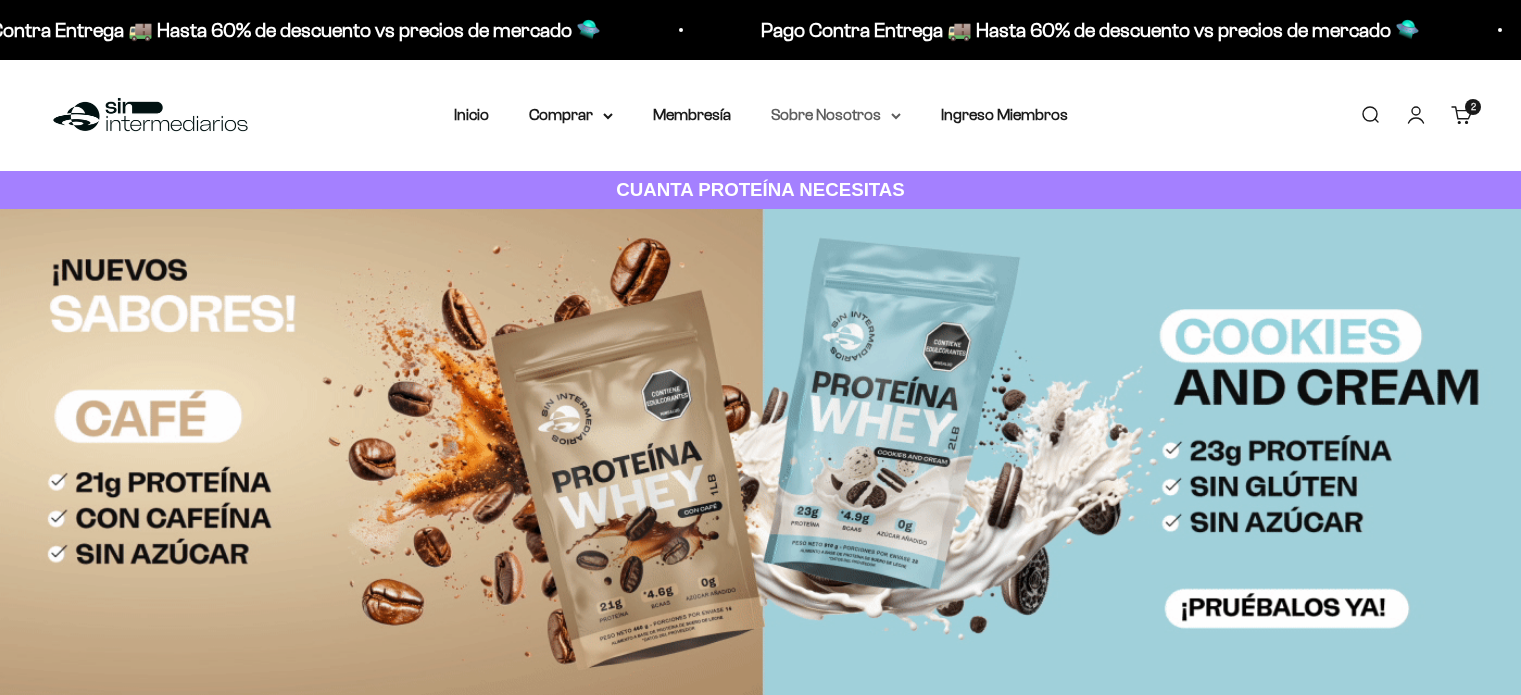 scroll, scrollTop: 0, scrollLeft: 0, axis: both 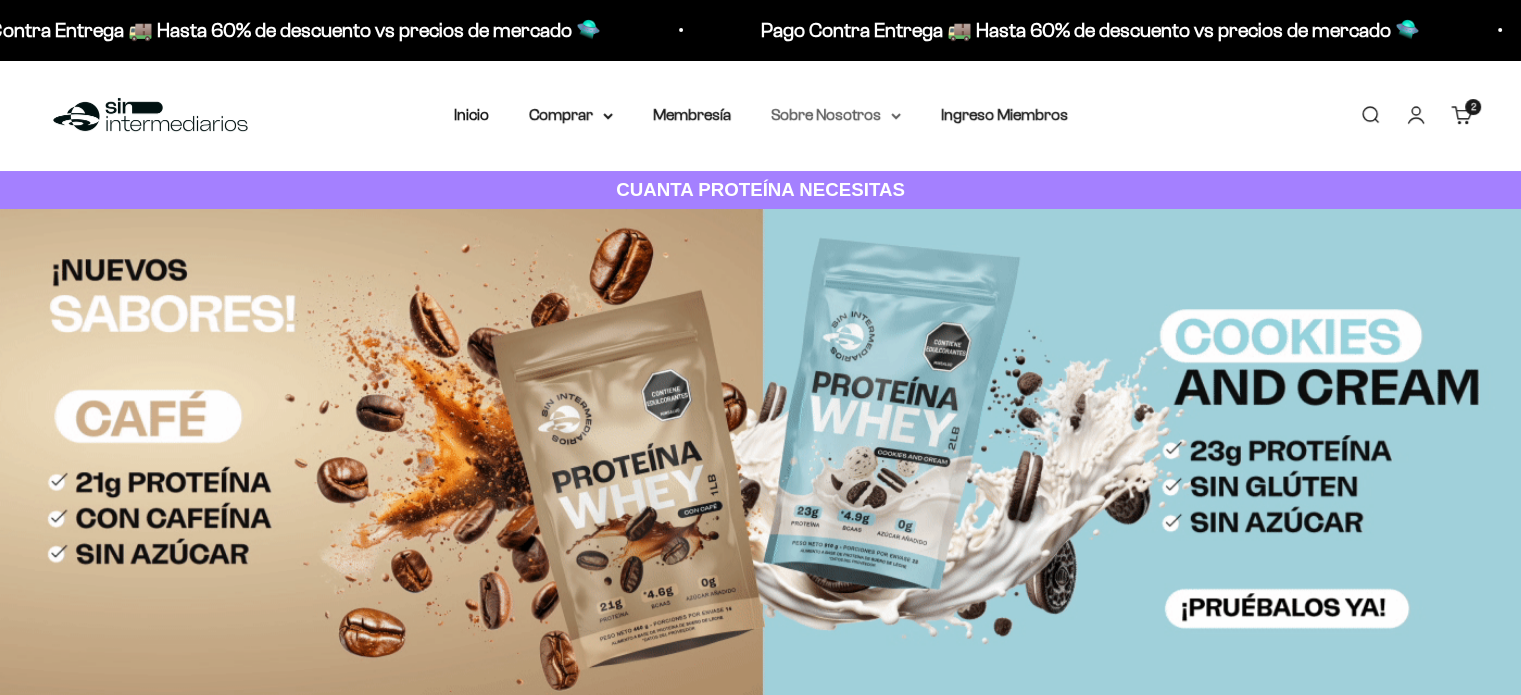 click on "Sobre Nosotros" at bounding box center (836, 115) 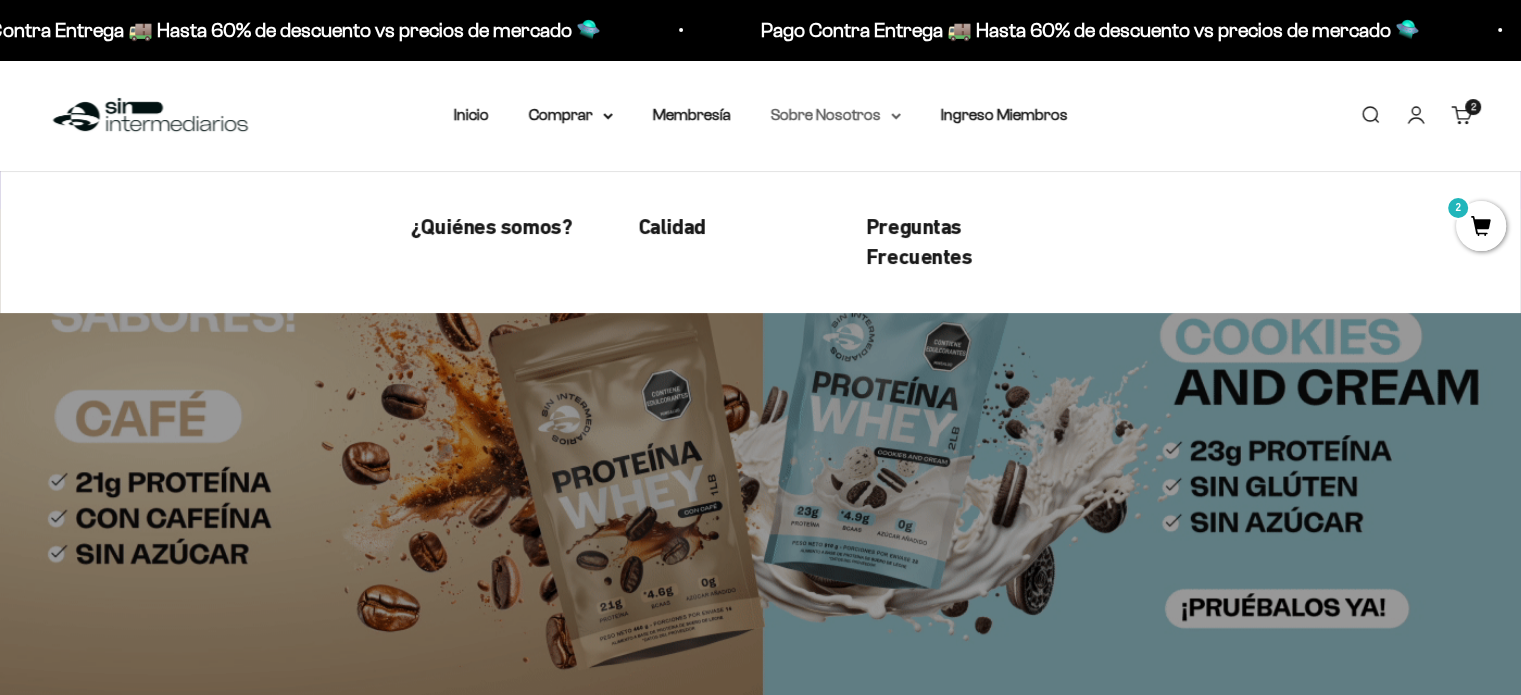 click on "Sobre Nosotros" at bounding box center [836, 115] 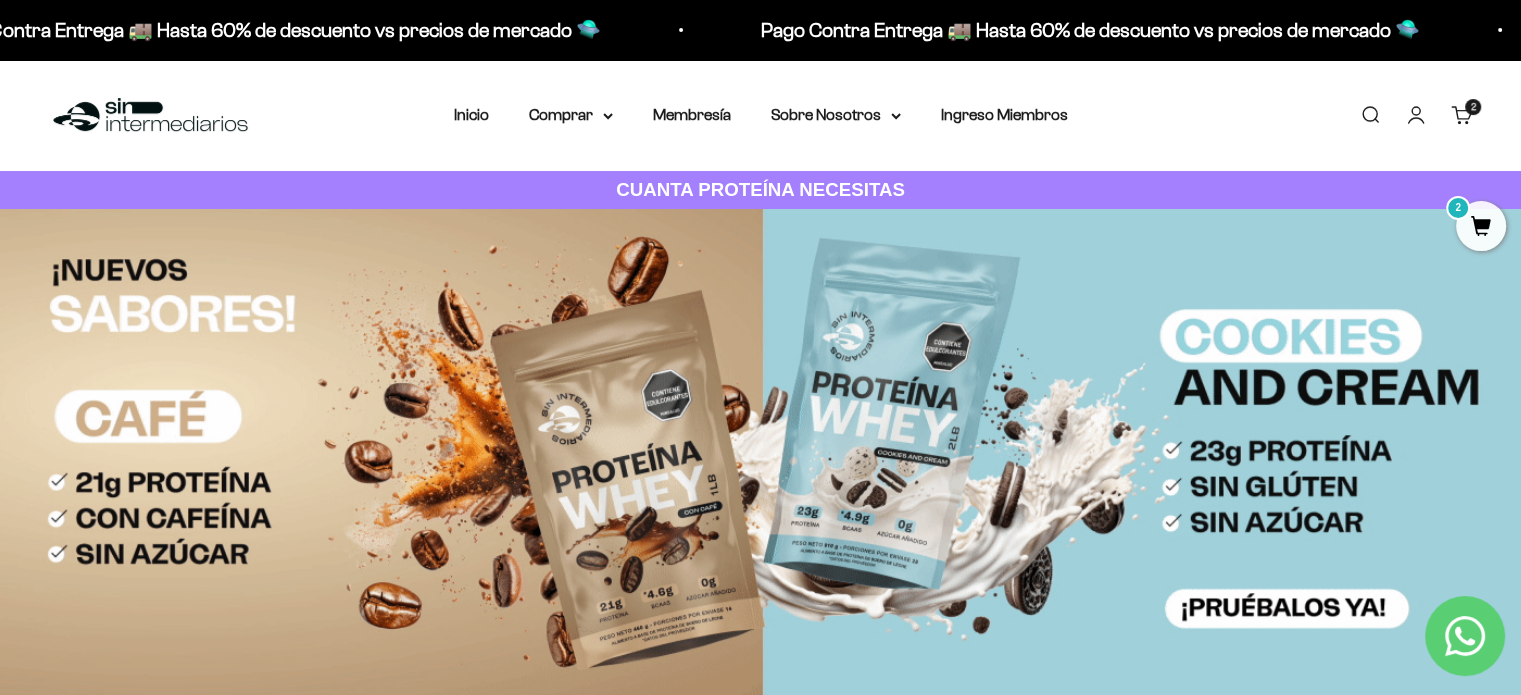 click on "Cuenta" at bounding box center [1416, 115] 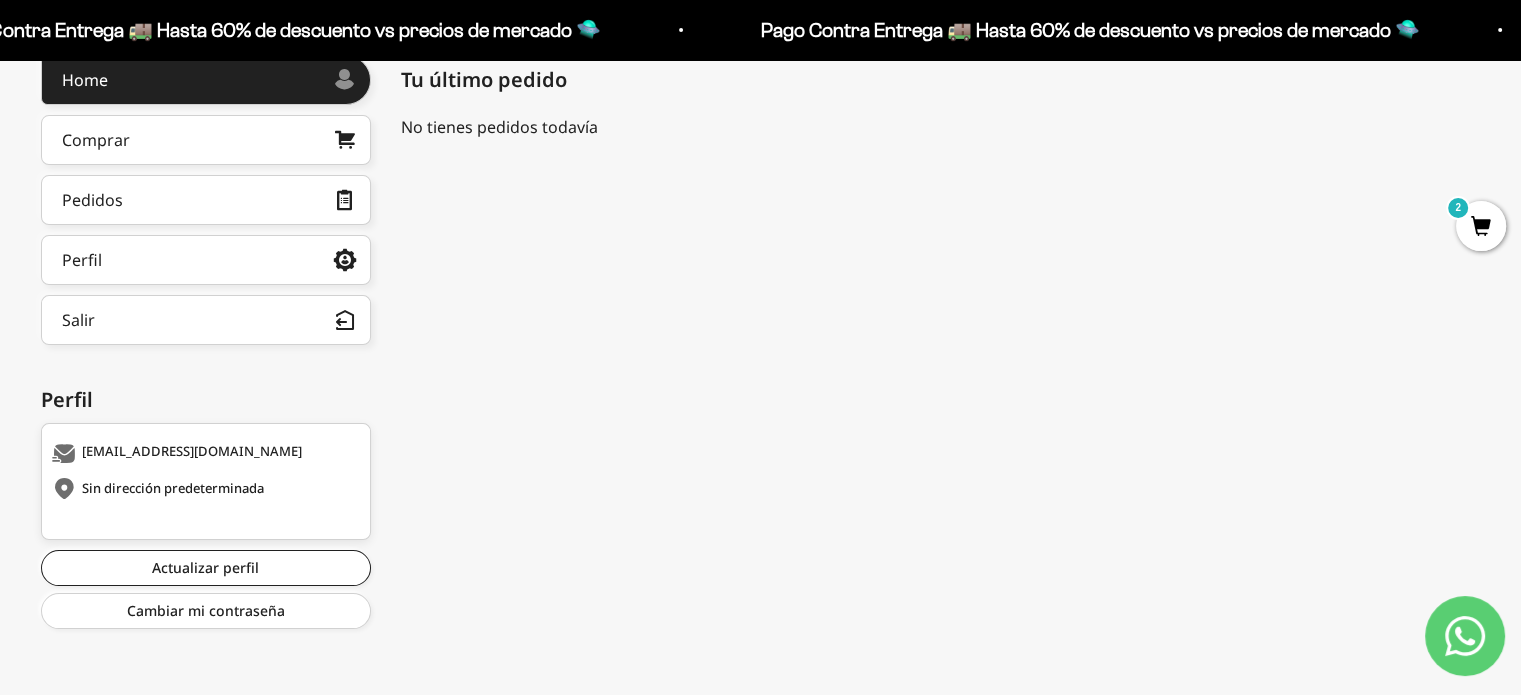 scroll, scrollTop: 0, scrollLeft: 0, axis: both 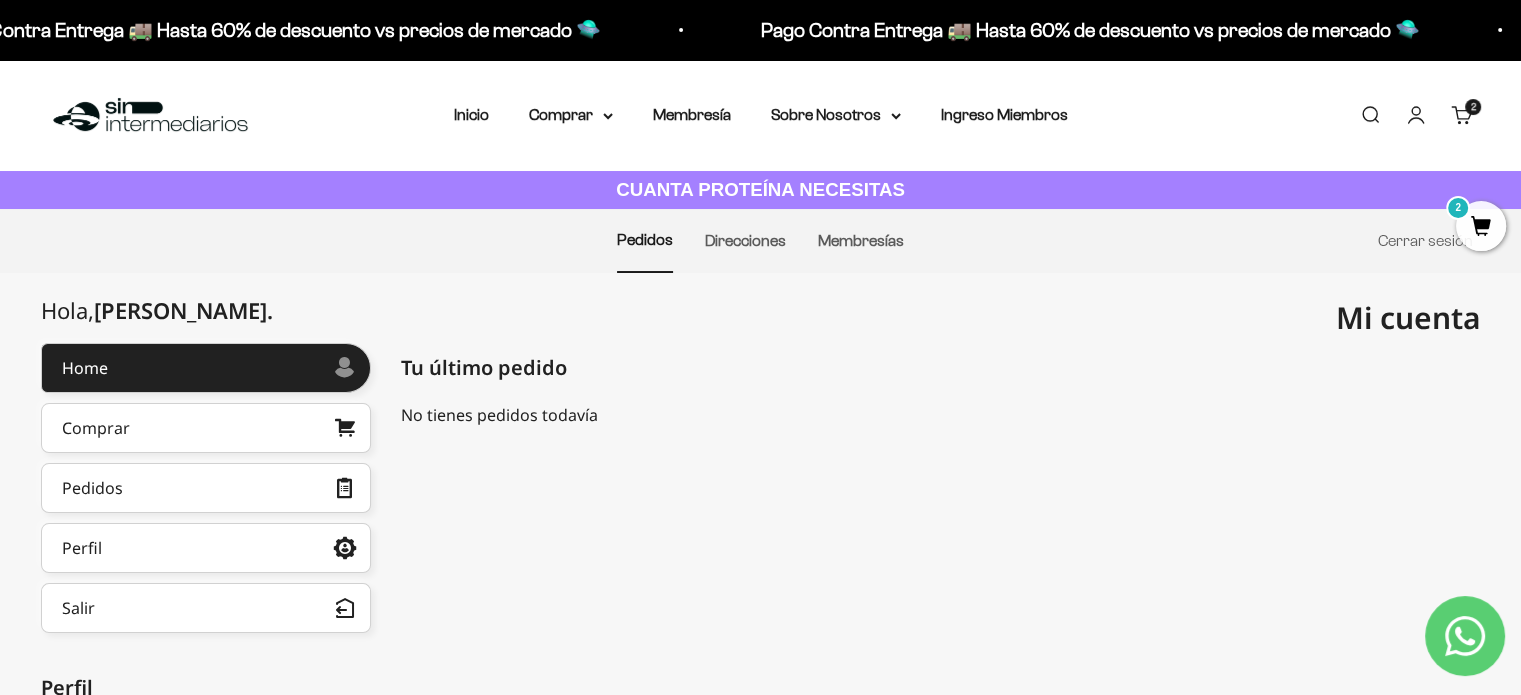 click on "Inicio" at bounding box center (471, 115) 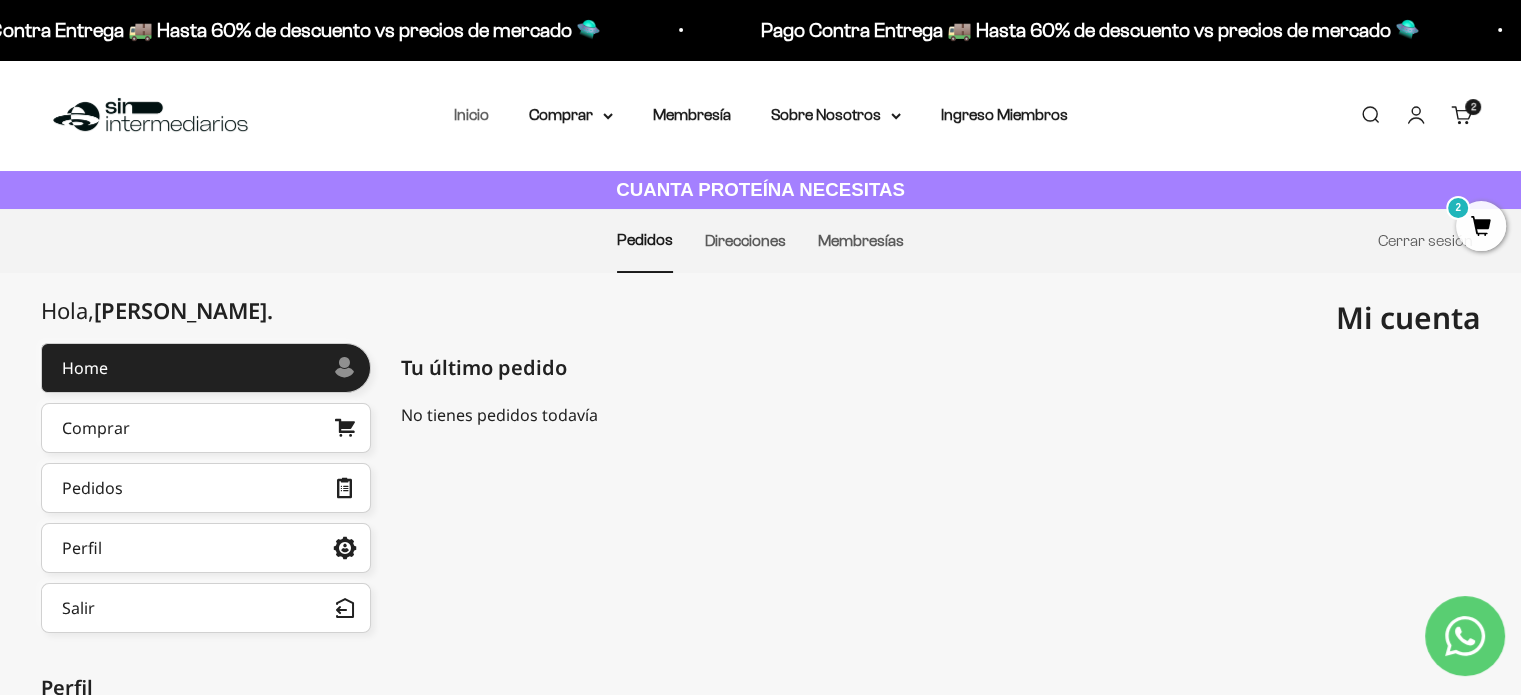 click on "Inicio" at bounding box center (471, 114) 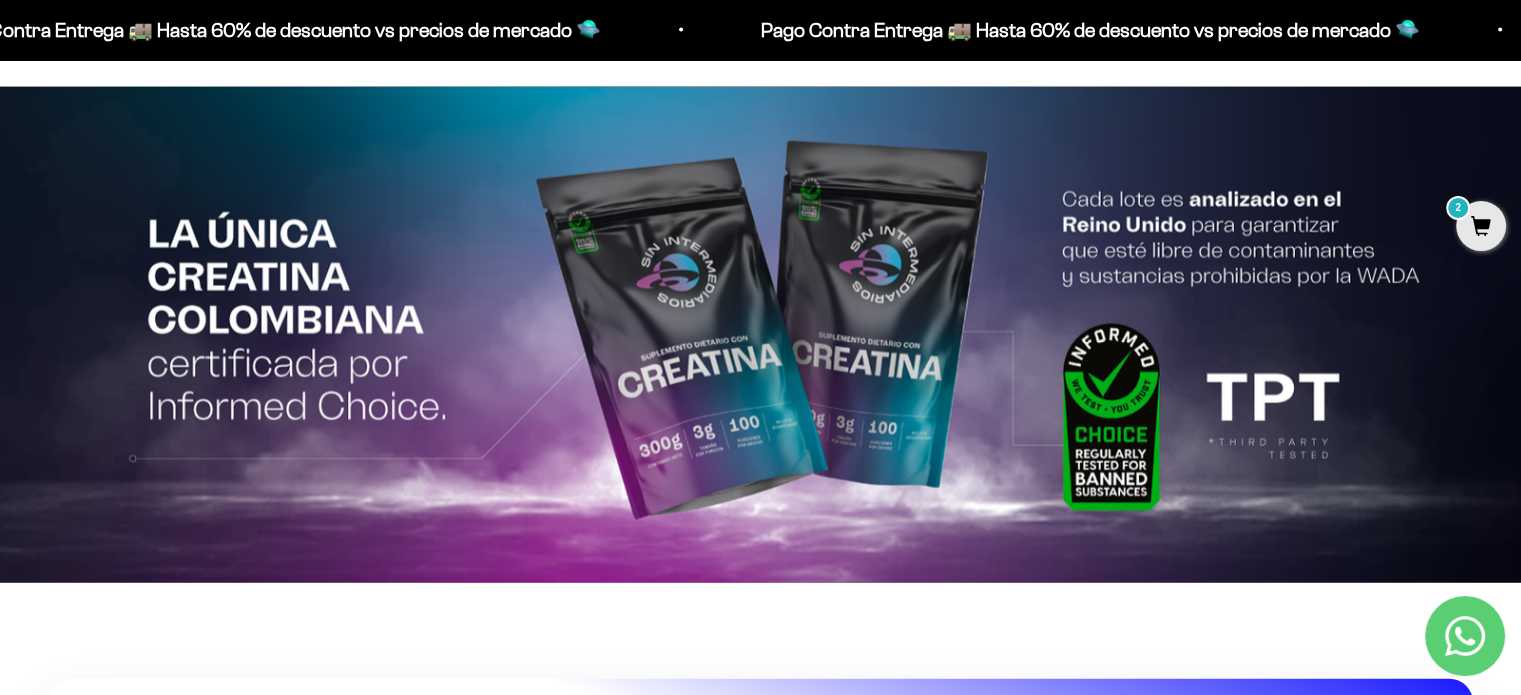 scroll, scrollTop: 4500, scrollLeft: 0, axis: vertical 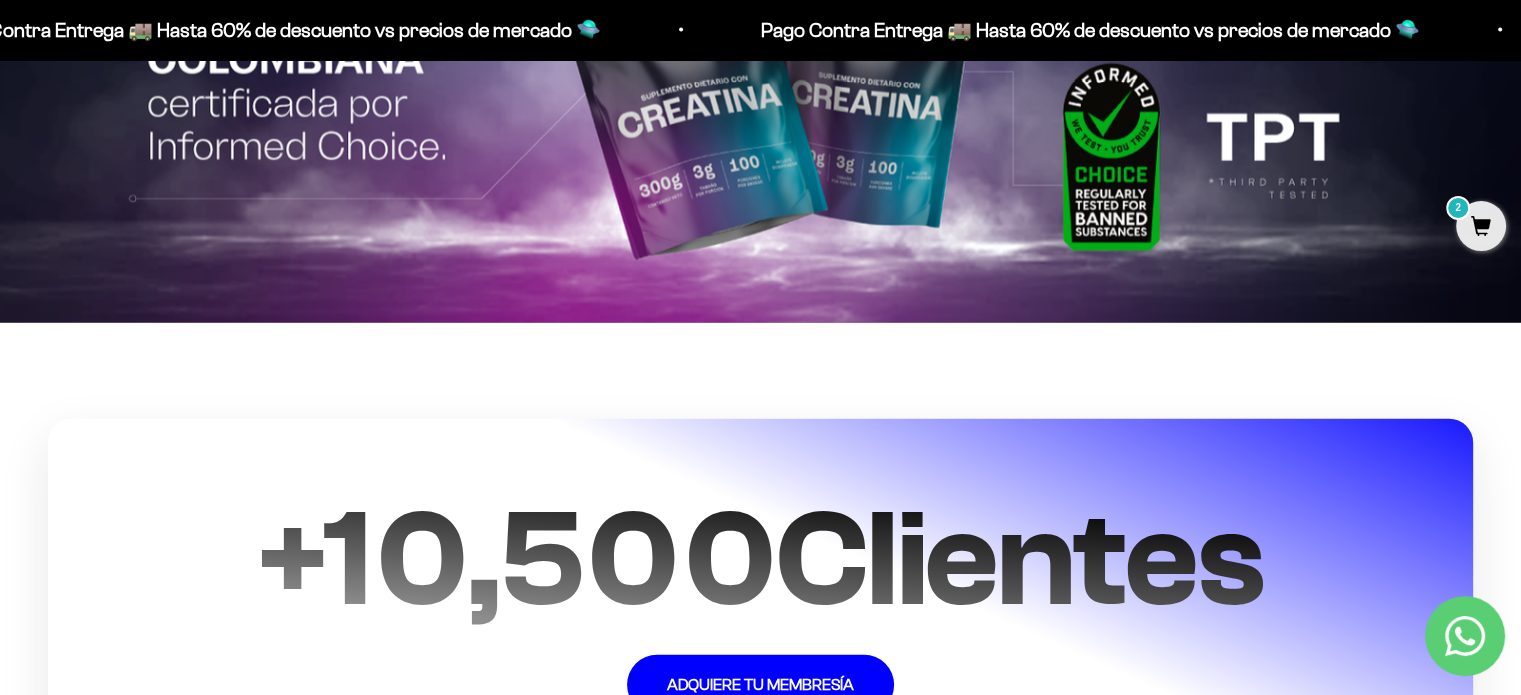 click 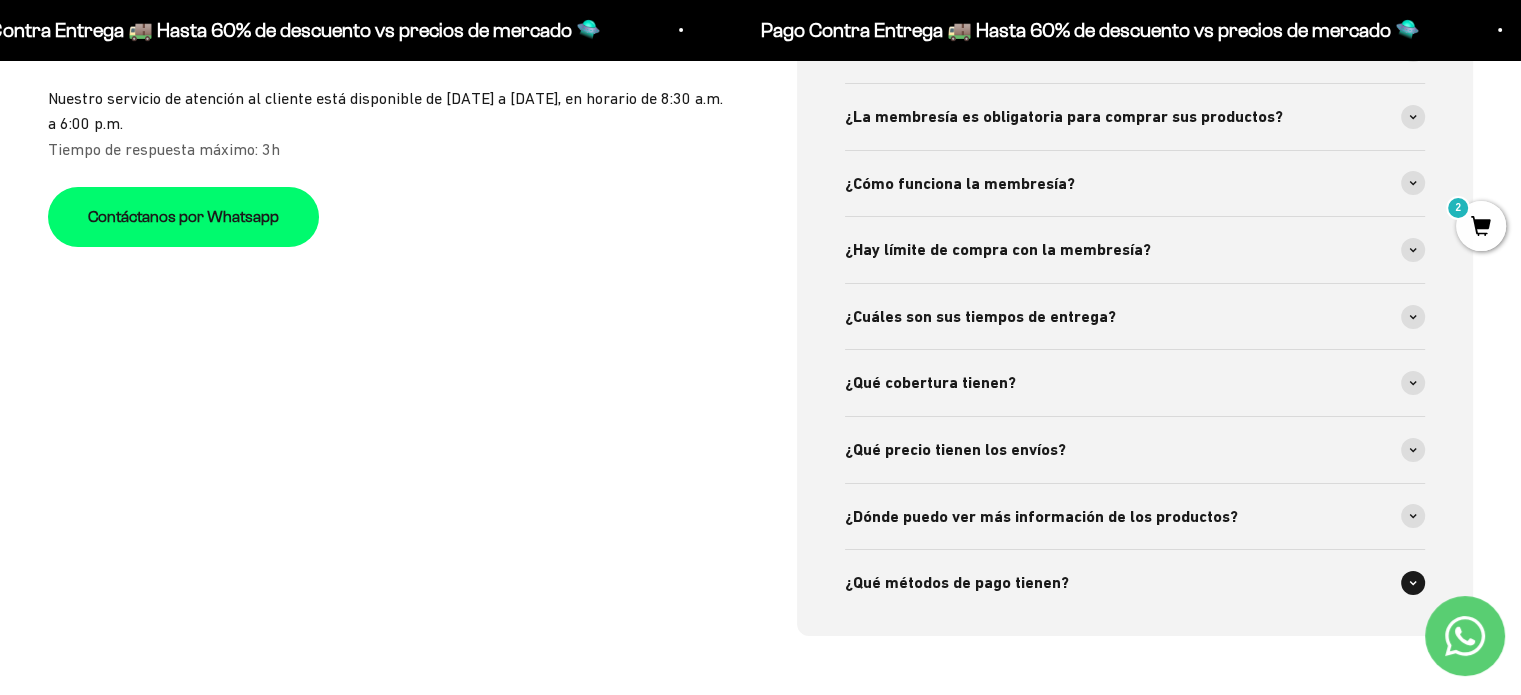 scroll, scrollTop: 6800, scrollLeft: 0, axis: vertical 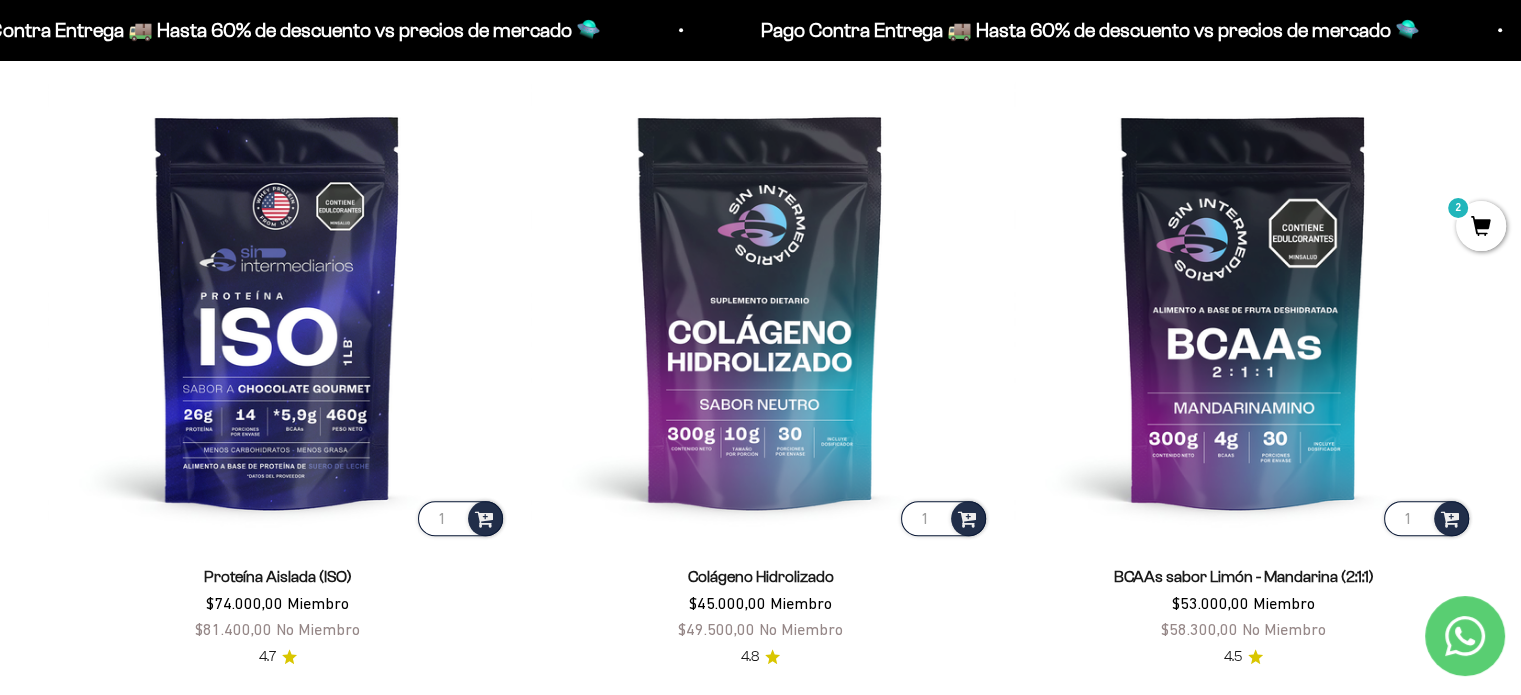 click on "BCAAs sabor Limón - Mandarina (2:1:1)" at bounding box center [1244, 576] 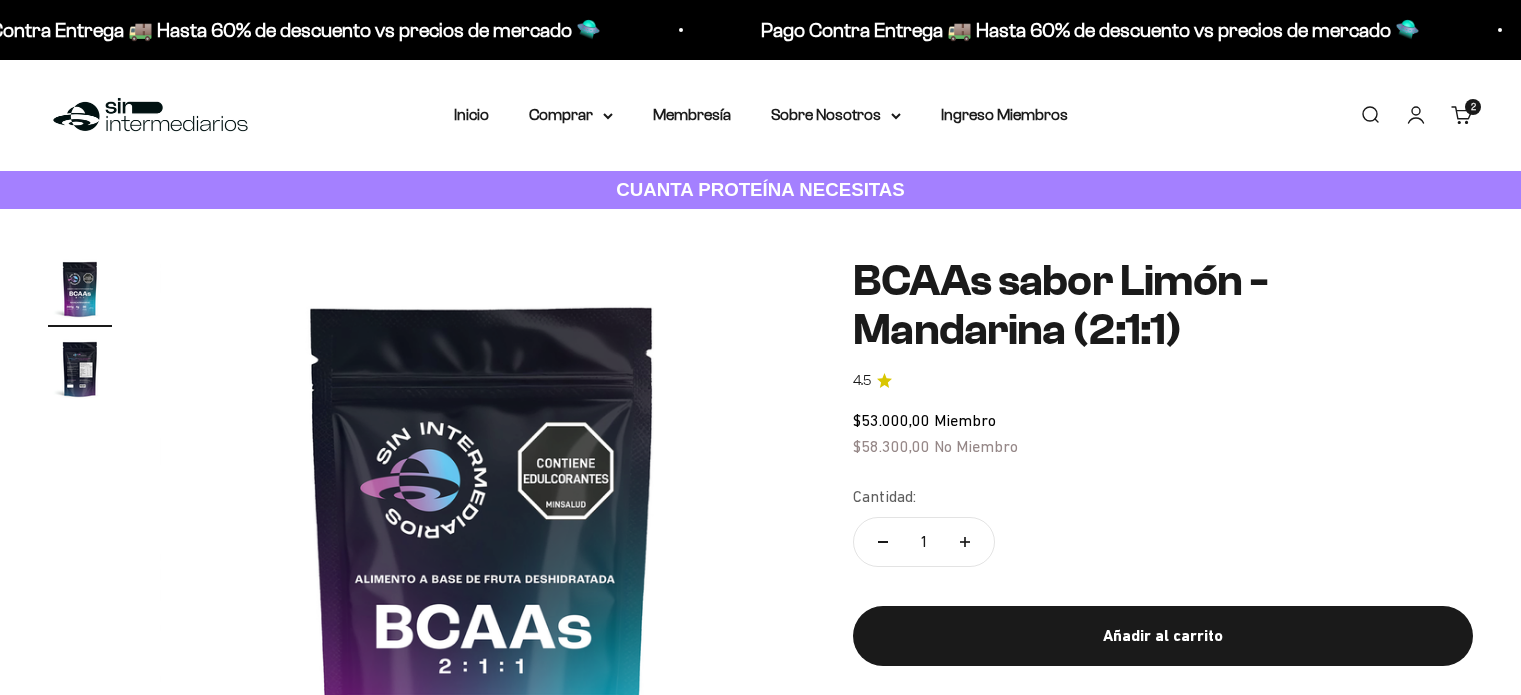 scroll, scrollTop: 0, scrollLeft: 0, axis: both 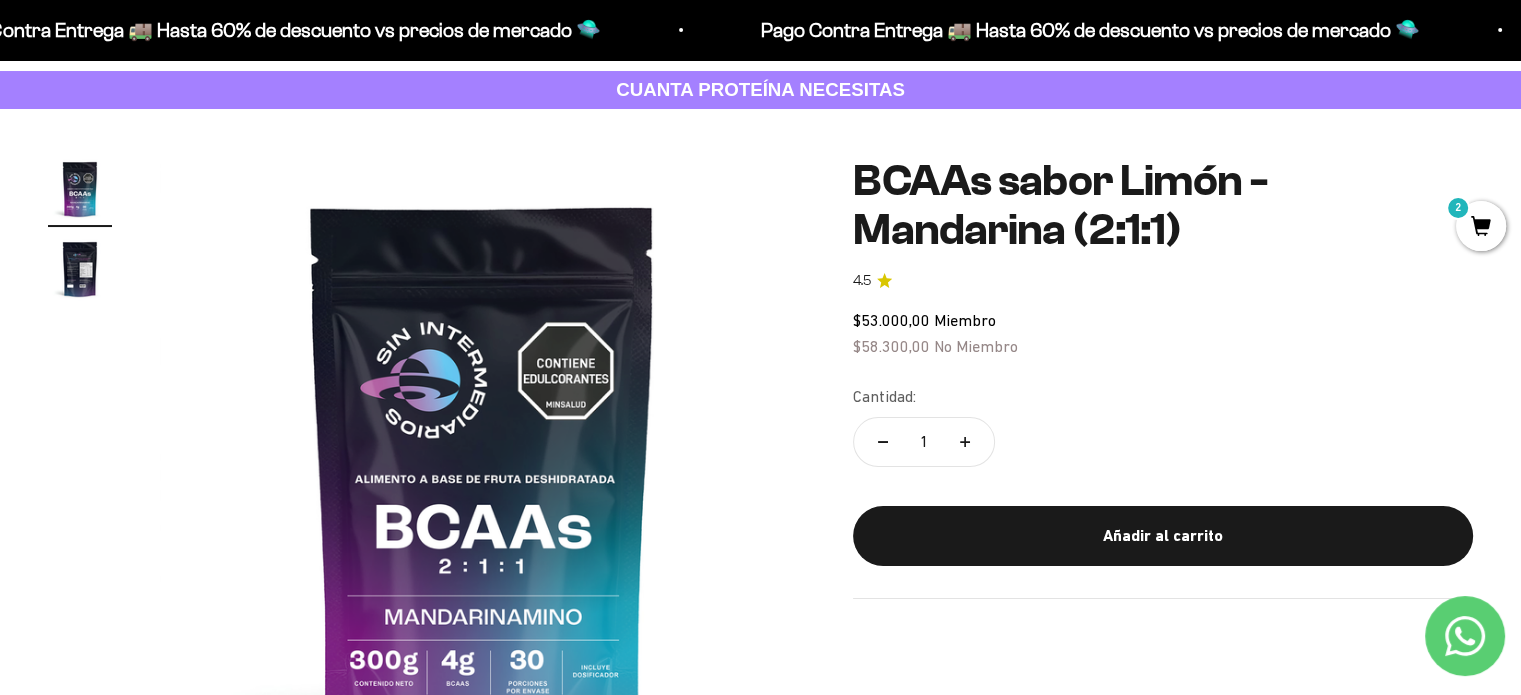 click on "BCAAs sabor Limón - Mandarina (2:1:1)" 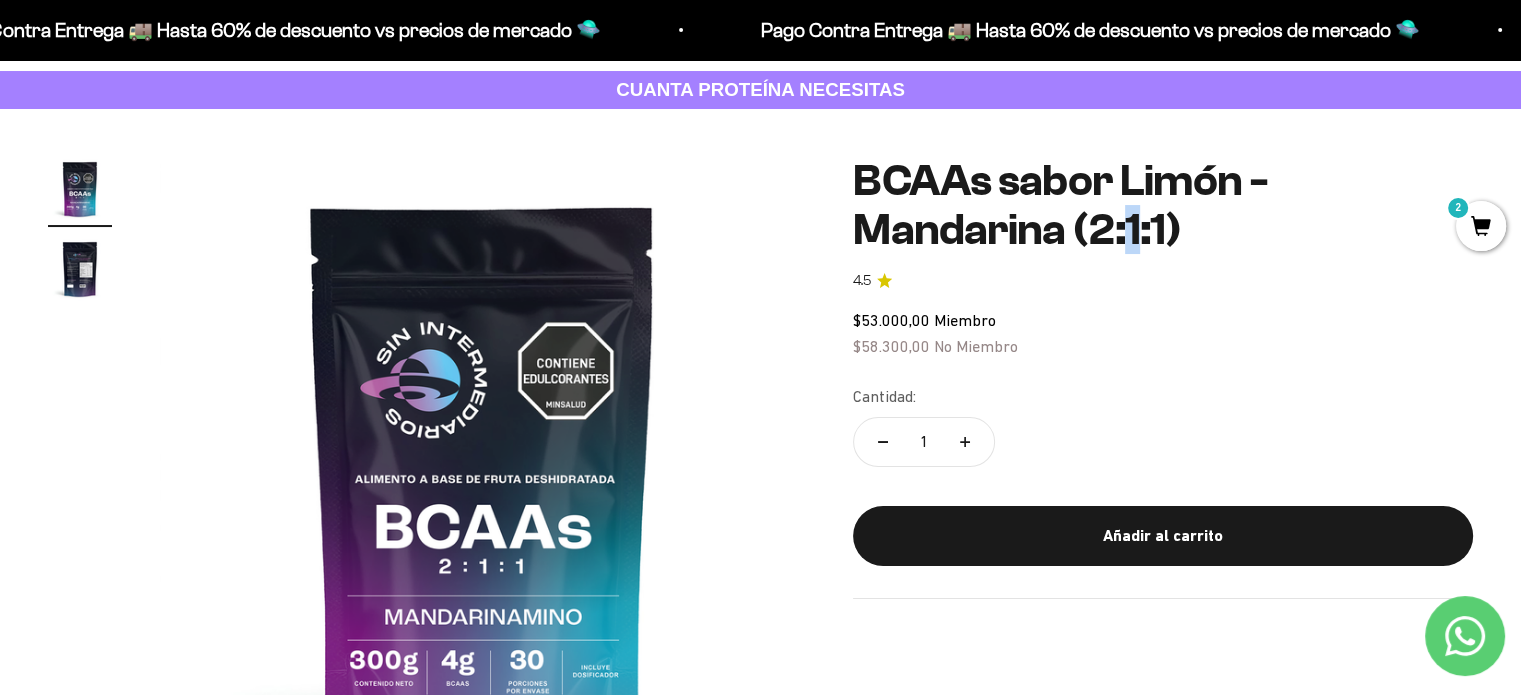 click on "BCAAs sabor Limón - Mandarina (2:1:1)" 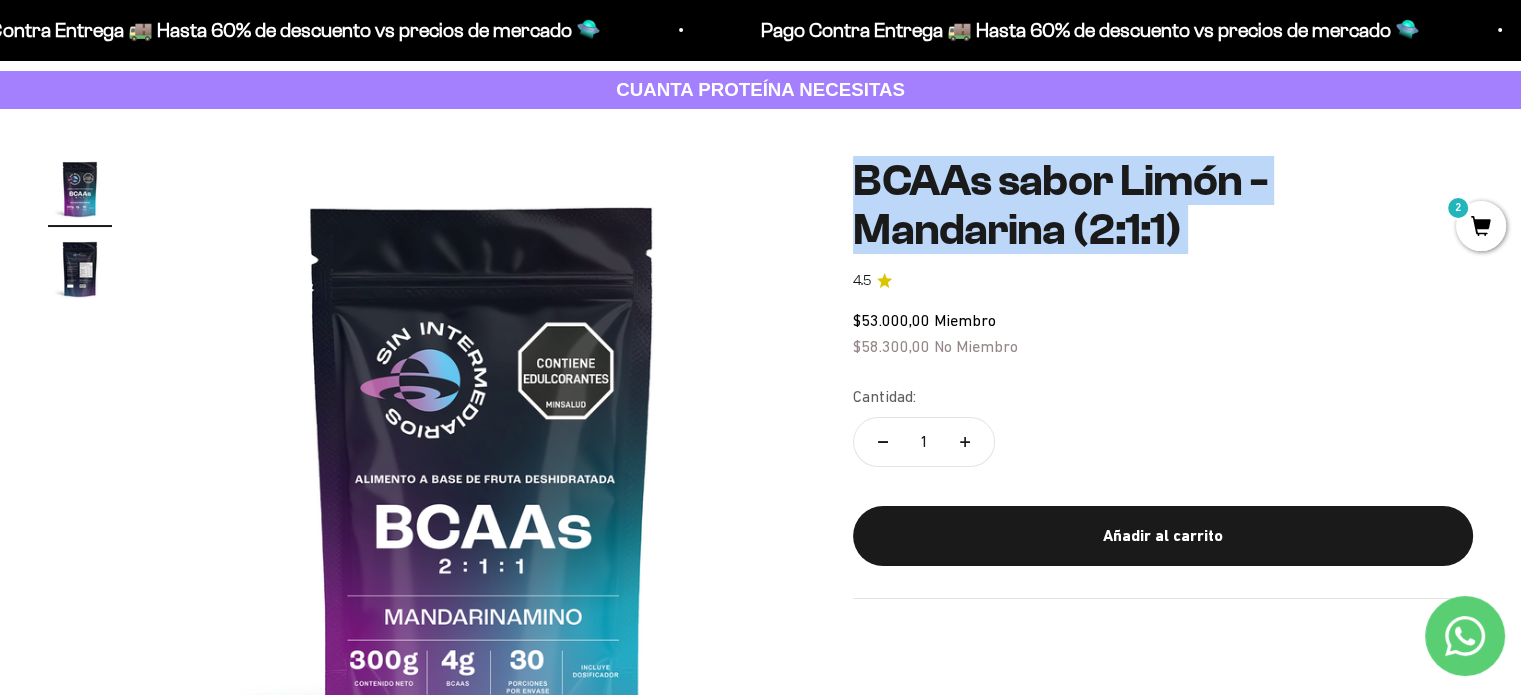click on "BCAAs sabor Limón - Mandarina (2:1:1)" 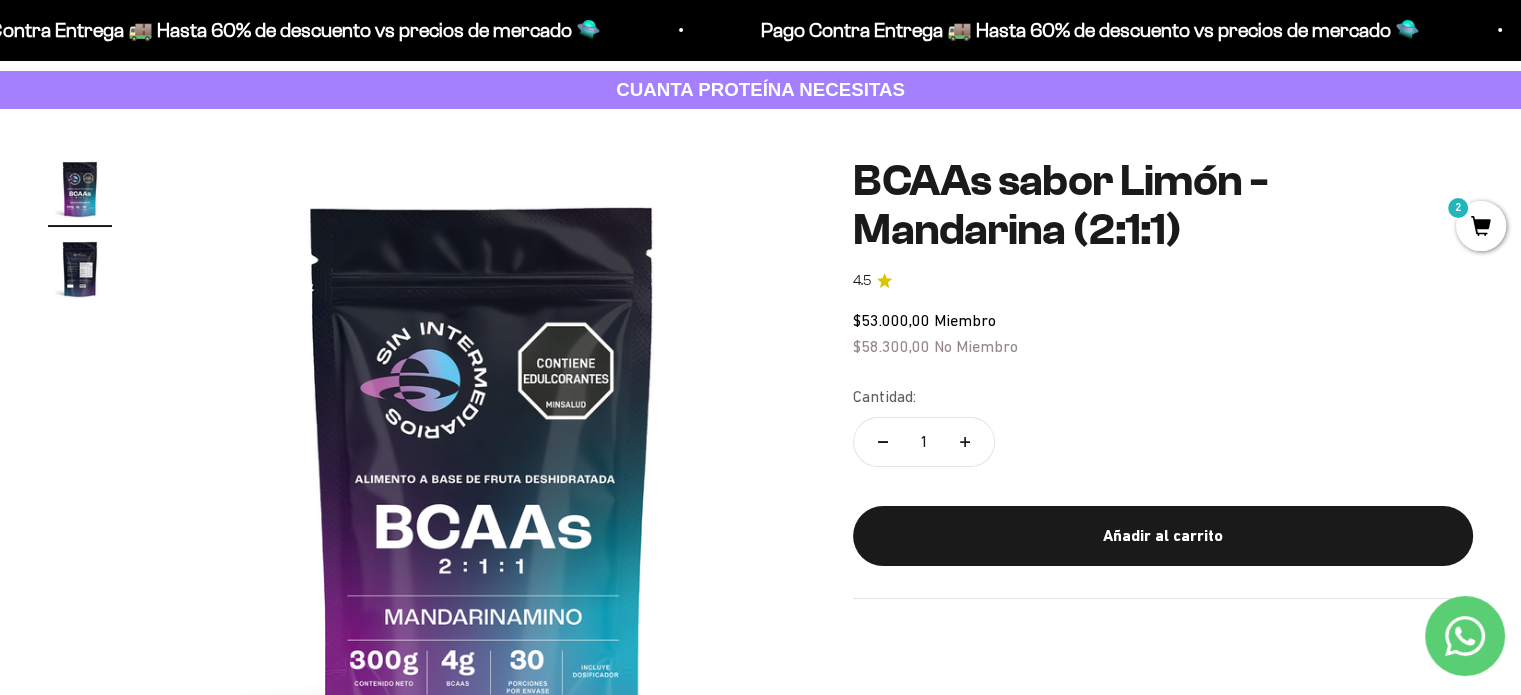 click on "BCAAs sabor Limón - Mandarina (2:1:1) 4.5
$53.000,00   Miembro $58.300,00   No Miembro
Cantidad:
1
Añadir al carrito" 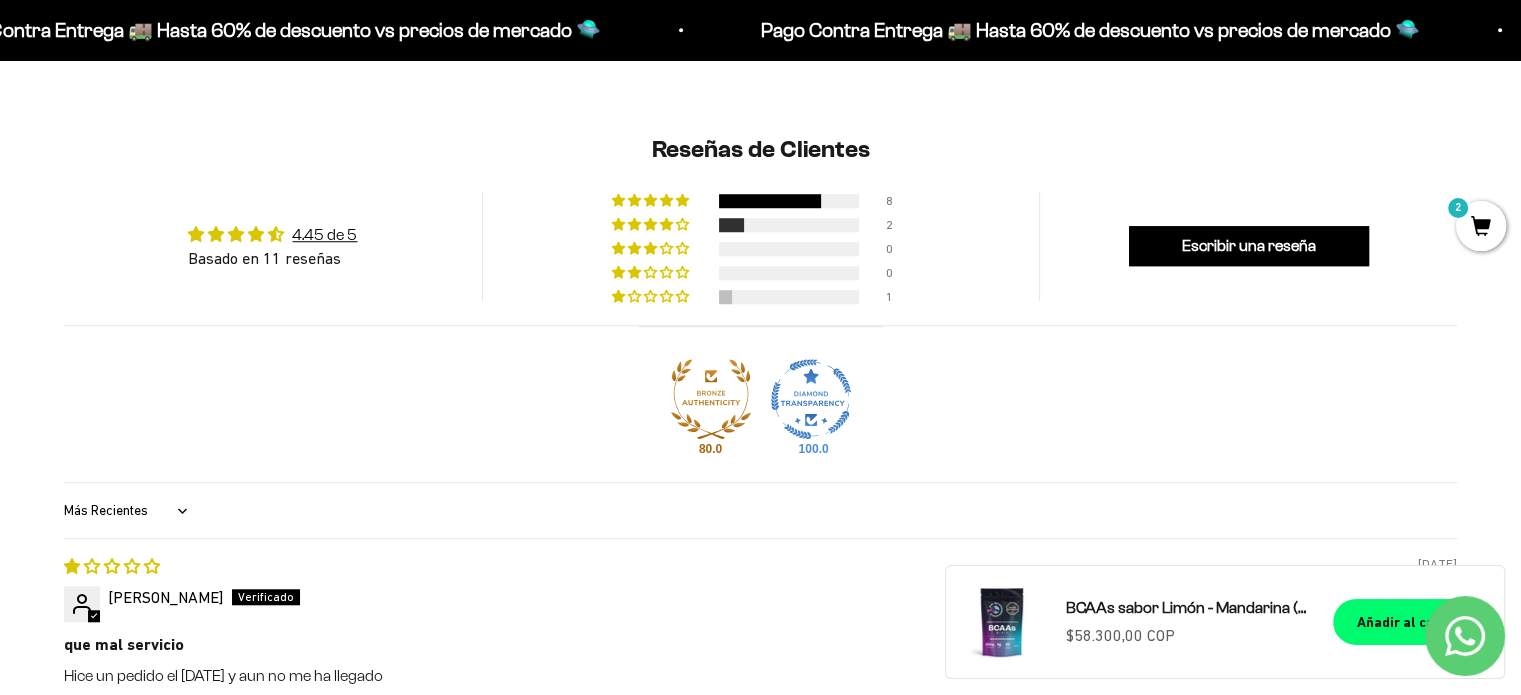 scroll, scrollTop: 1800, scrollLeft: 0, axis: vertical 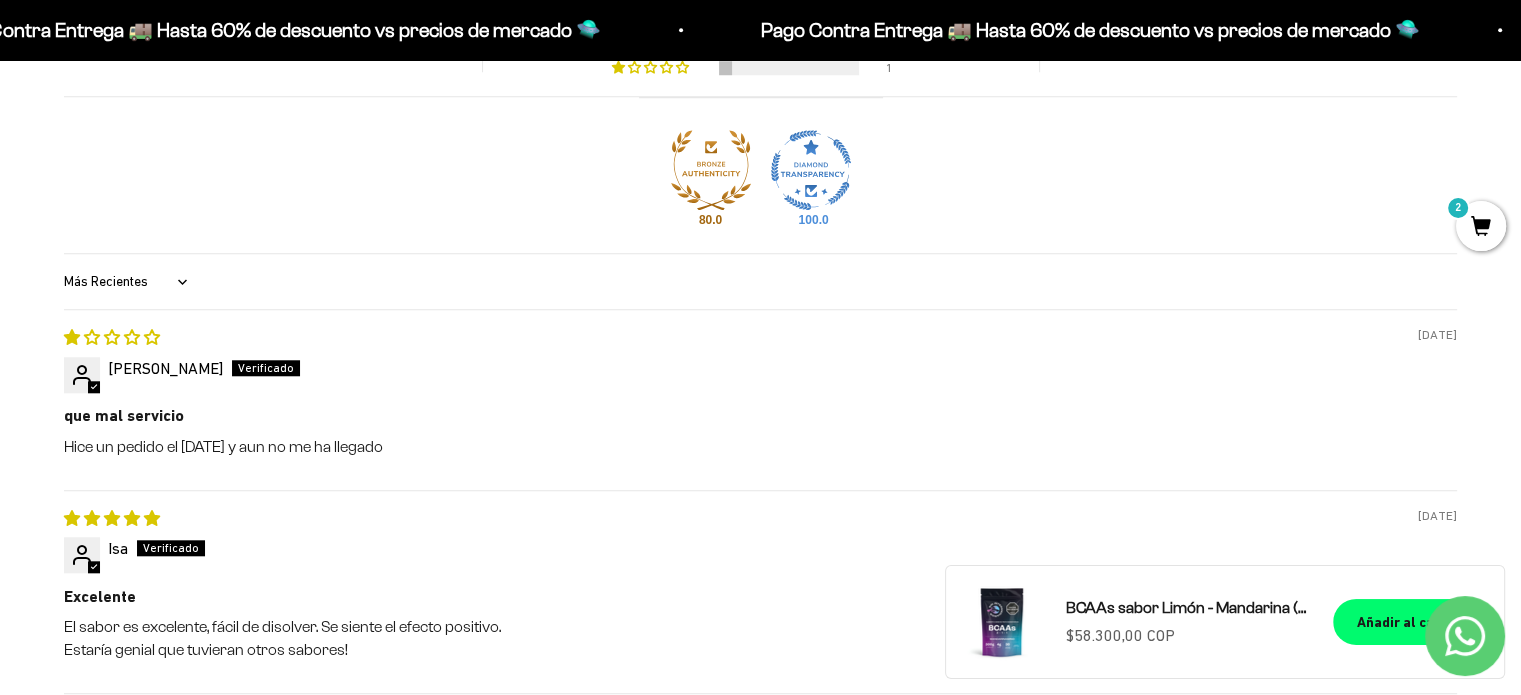 click on "Hice un pedido el 14 de julio y aun no me ha llegado" at bounding box center (760, 447) 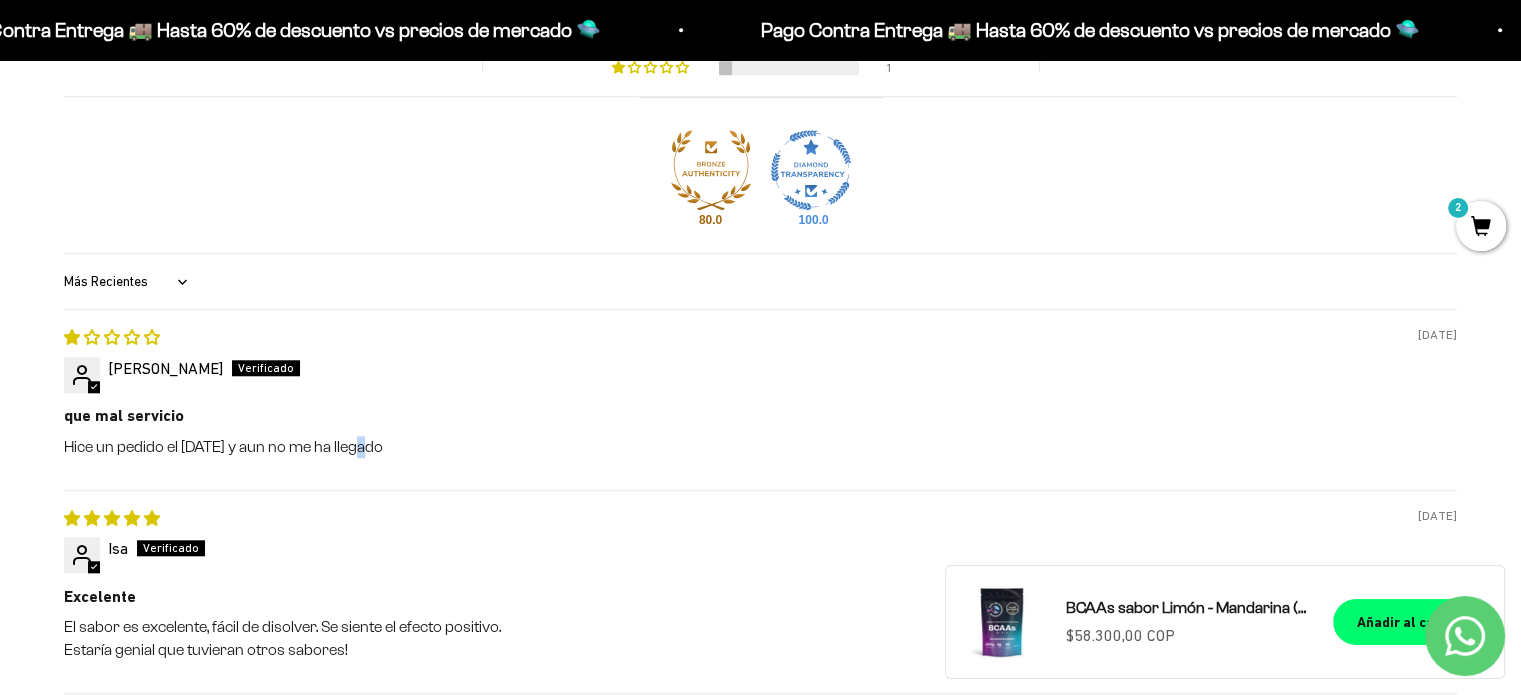 click on "Hice un pedido el 14 de julio y aun no me ha llegado" at bounding box center (760, 447) 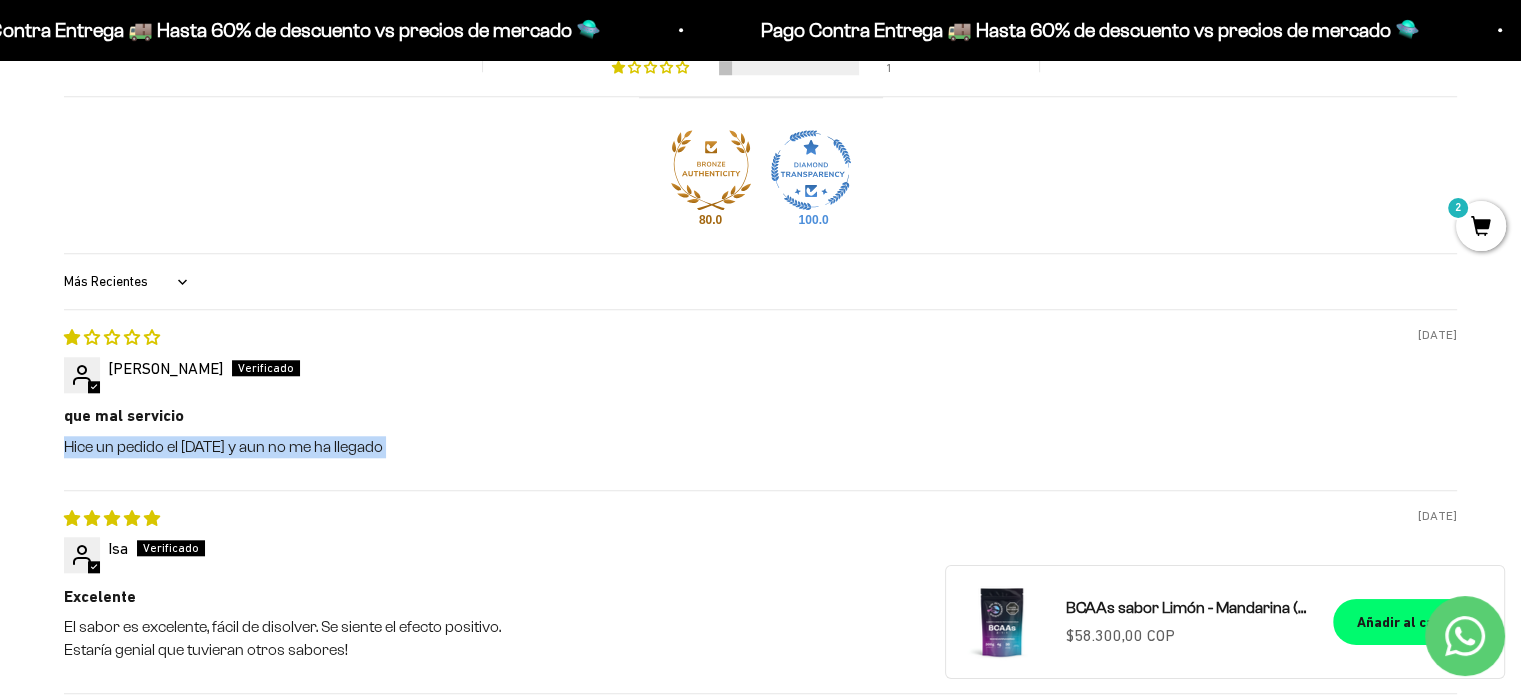 click on "Hice un pedido el 14 de julio y aun no me ha llegado" at bounding box center [760, 447] 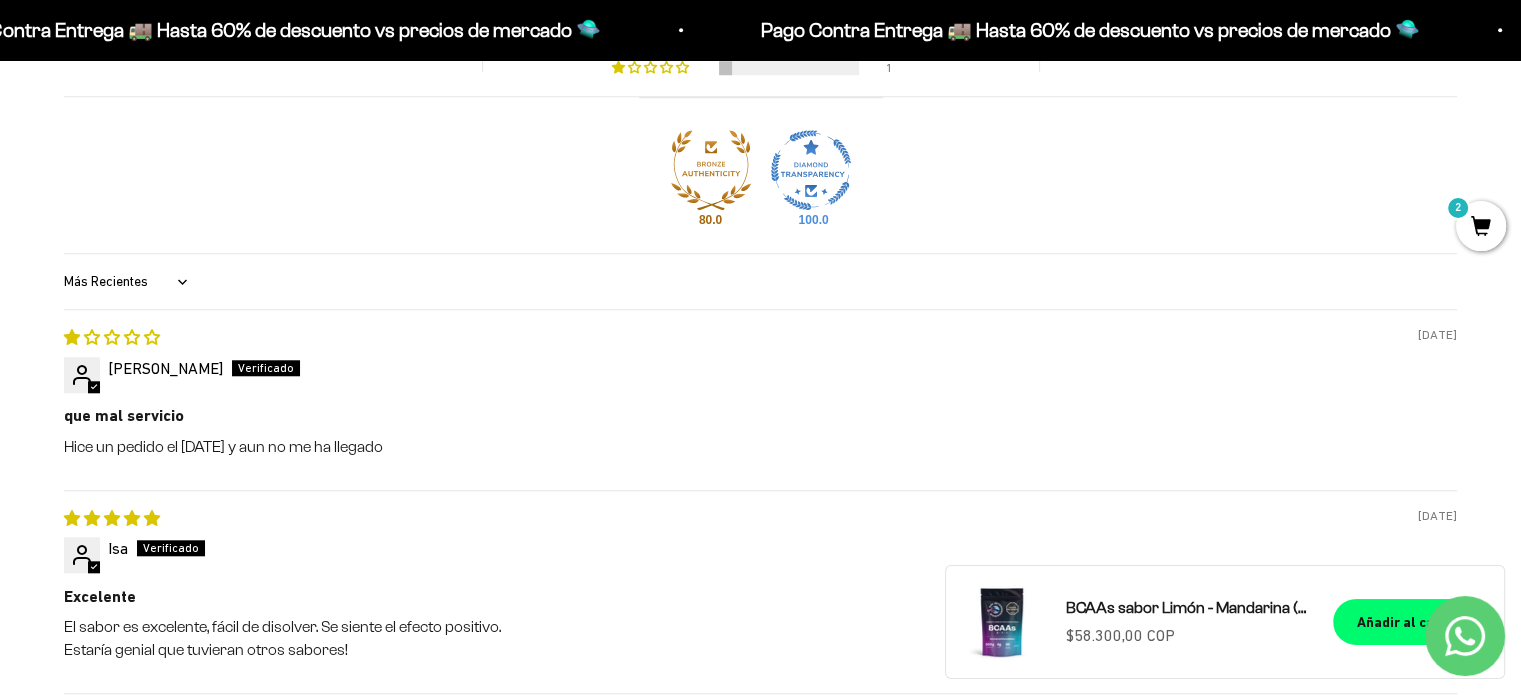 click on "07/22/2025" at bounding box center [1437, 335] 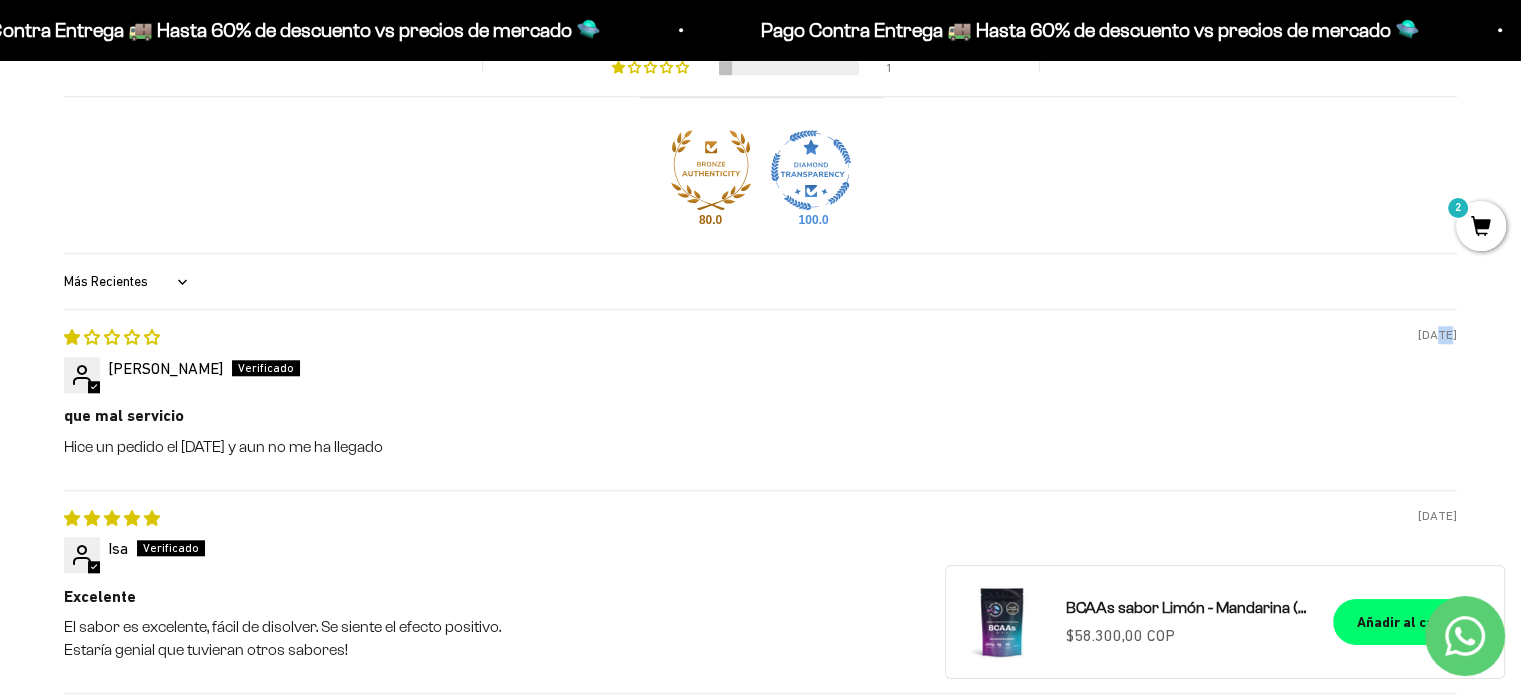 click on "07/22/2025" at bounding box center [1437, 335] 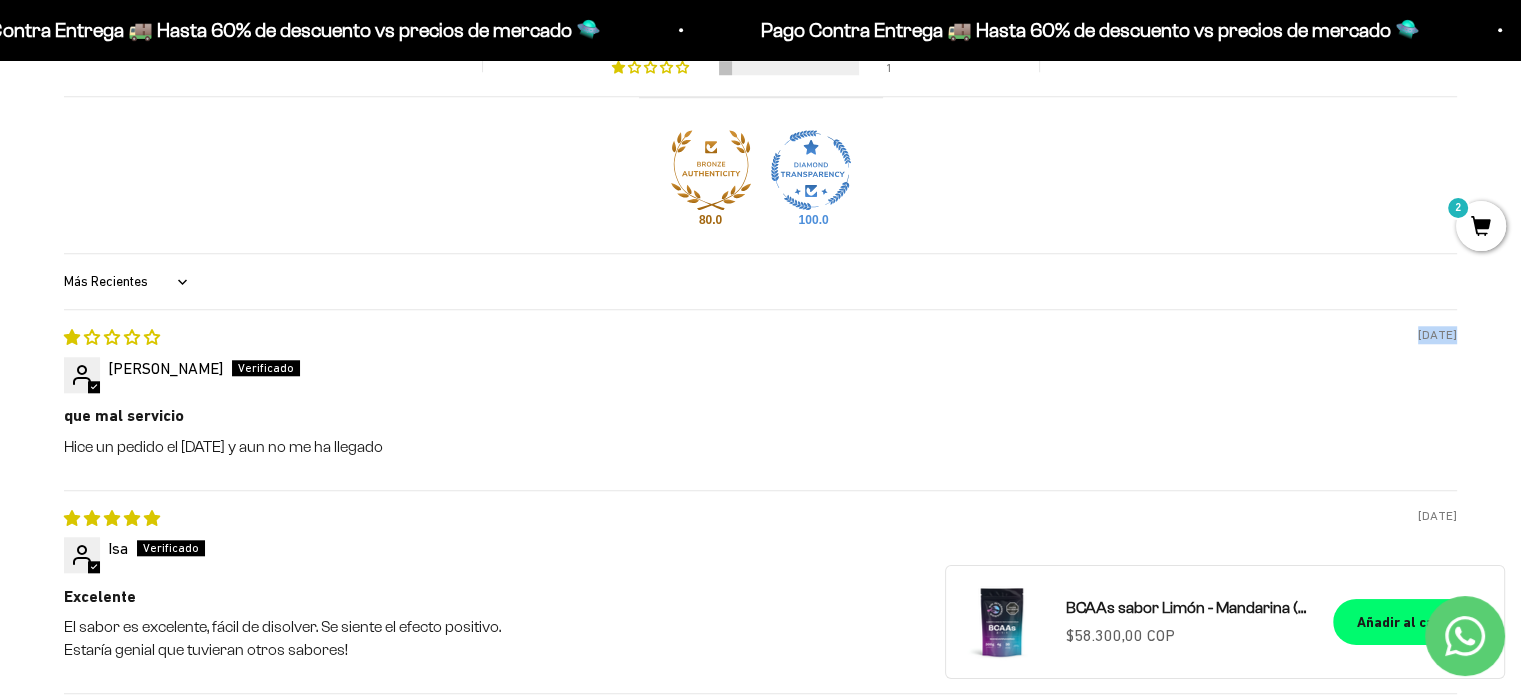click on "07/22/2025" at bounding box center [1437, 335] 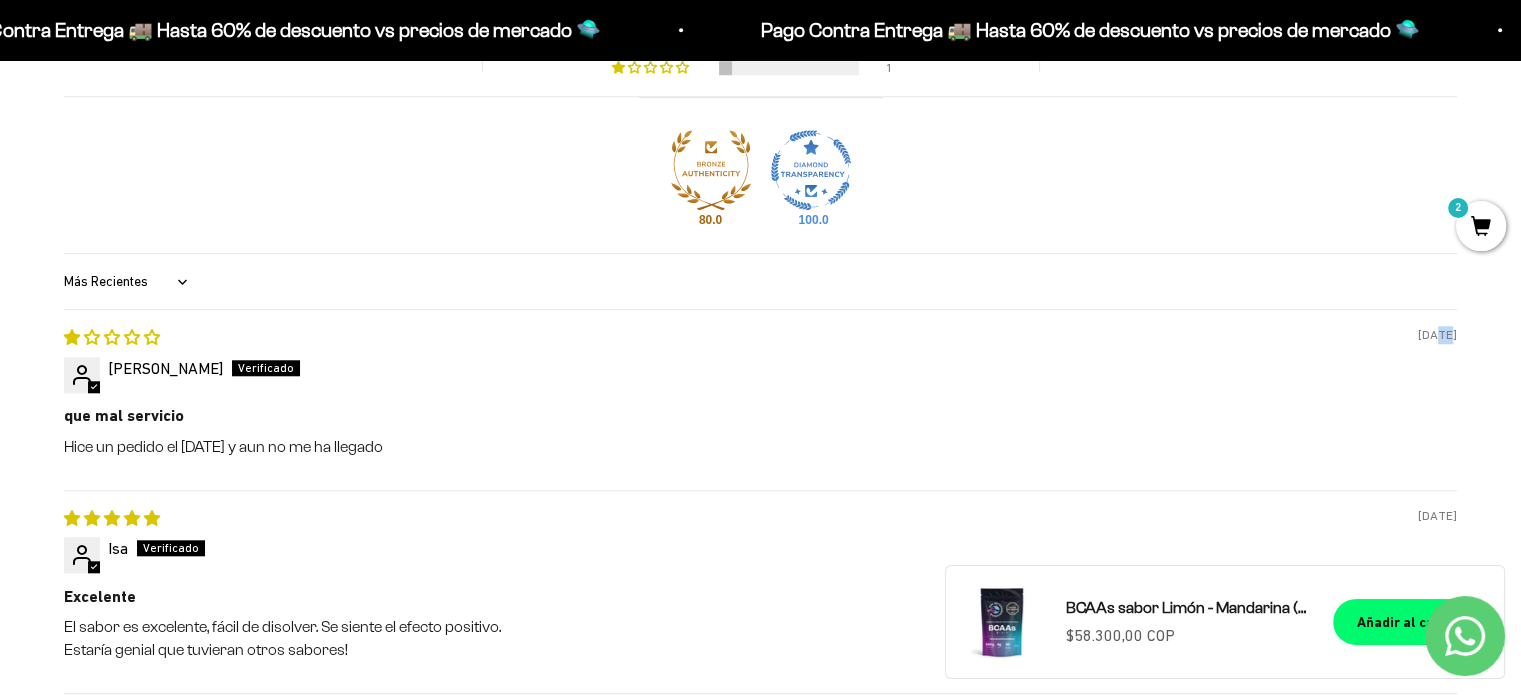 click on "07/22/2025" at bounding box center (1437, 335) 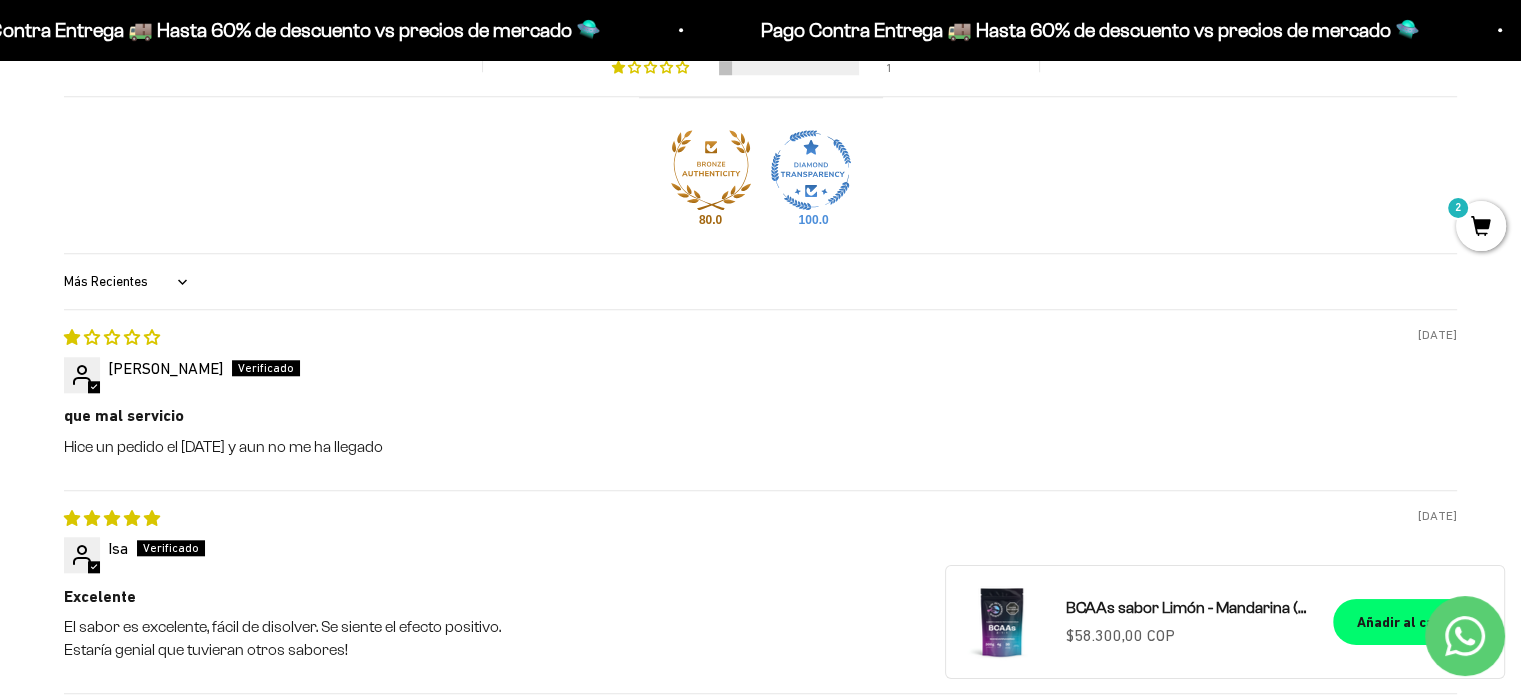click on "Hice un pedido el 14 de julio y aun no me ha llegado" at bounding box center (760, 447) 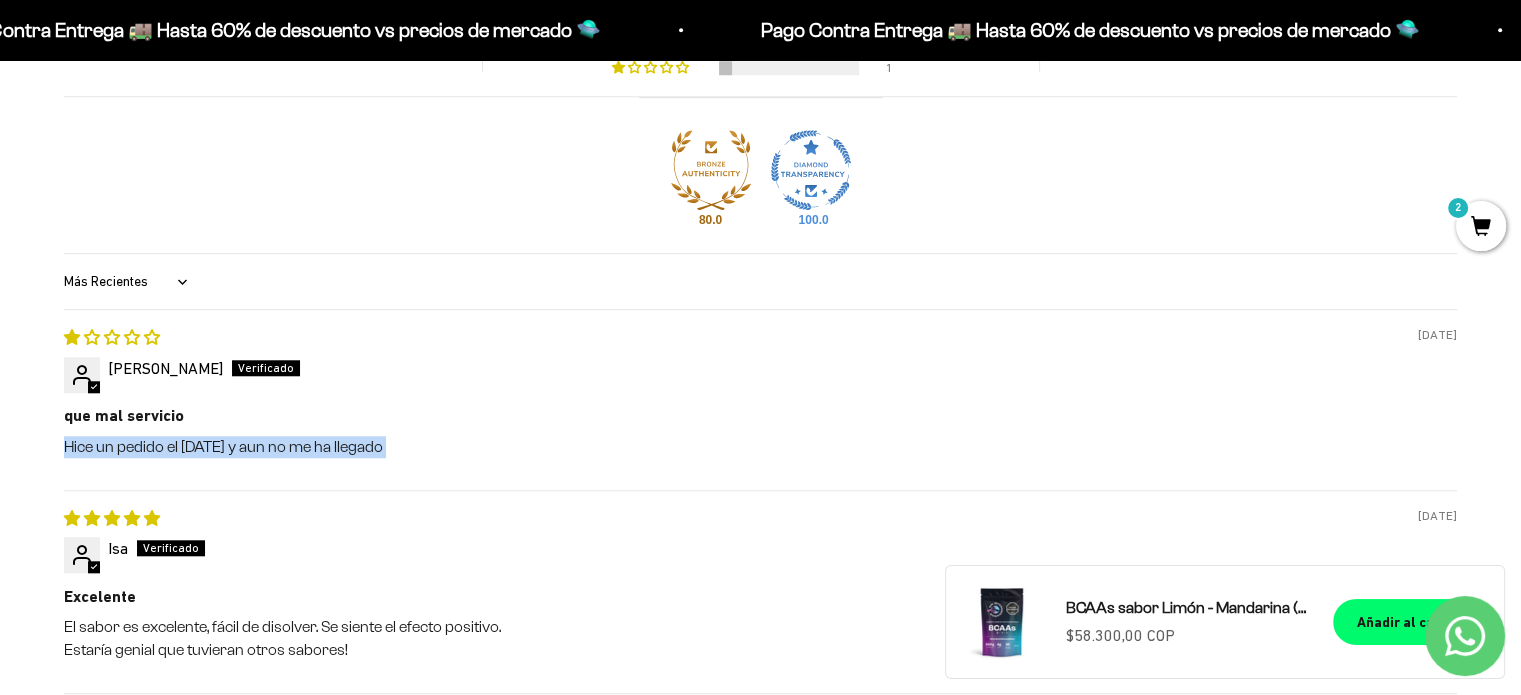 click on "Hice un pedido el 14 de julio y aun no me ha llegado" at bounding box center [760, 447] 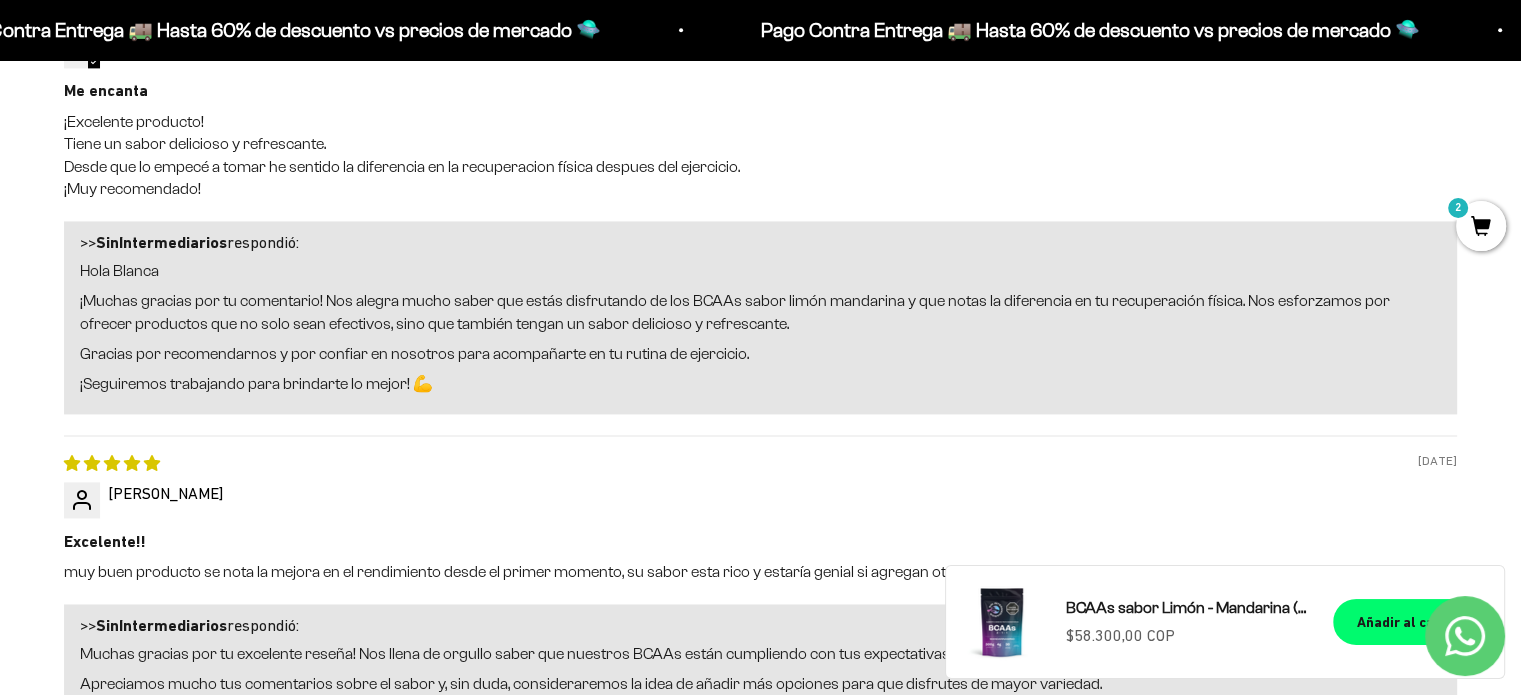 scroll, scrollTop: 3100, scrollLeft: 0, axis: vertical 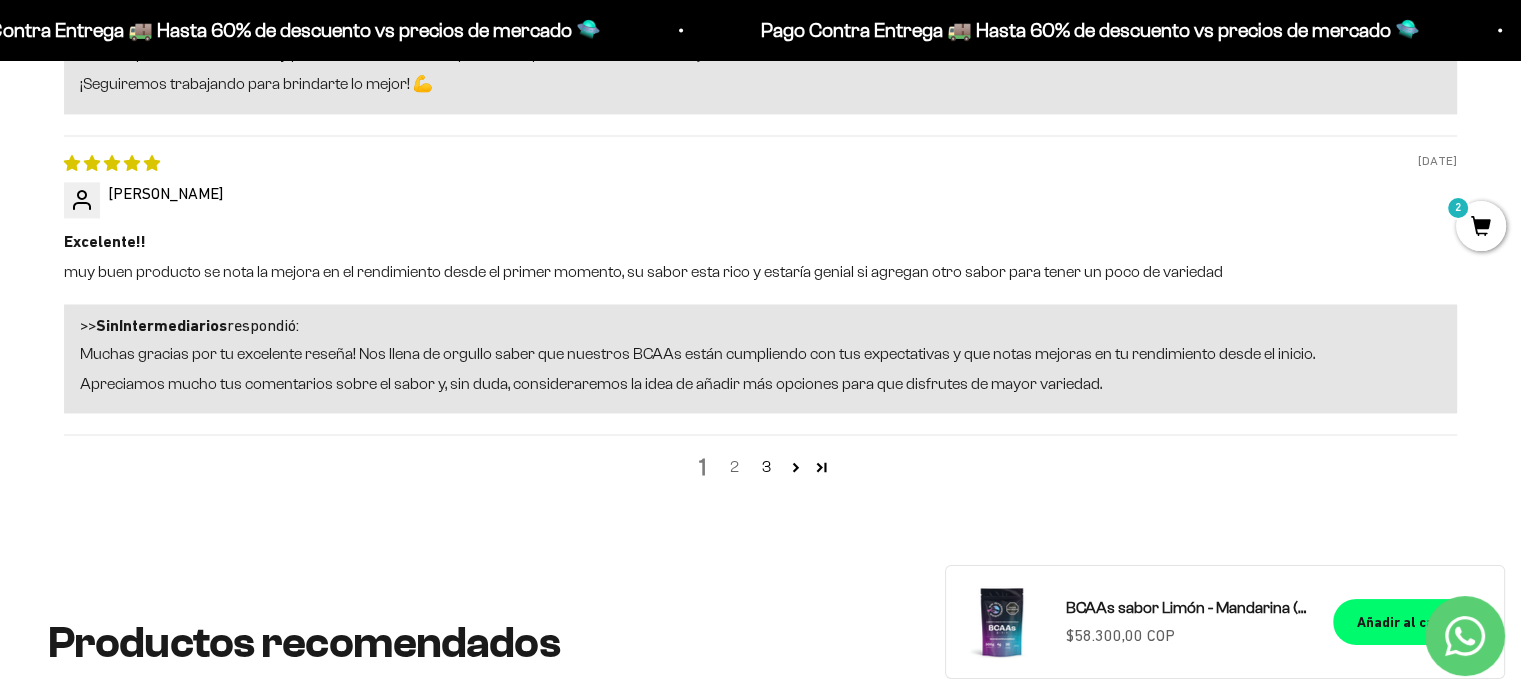 click on "2" at bounding box center [735, 467] 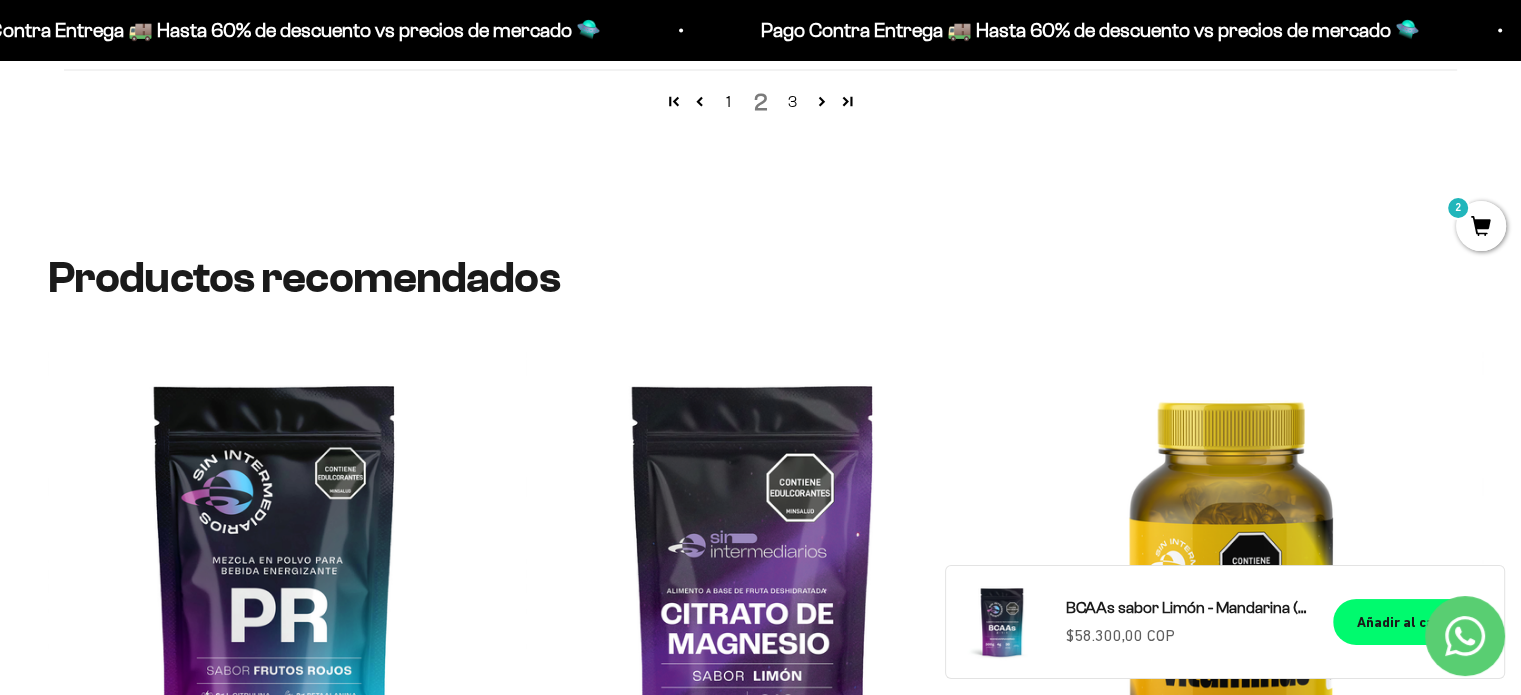 scroll, scrollTop: 3009, scrollLeft: 0, axis: vertical 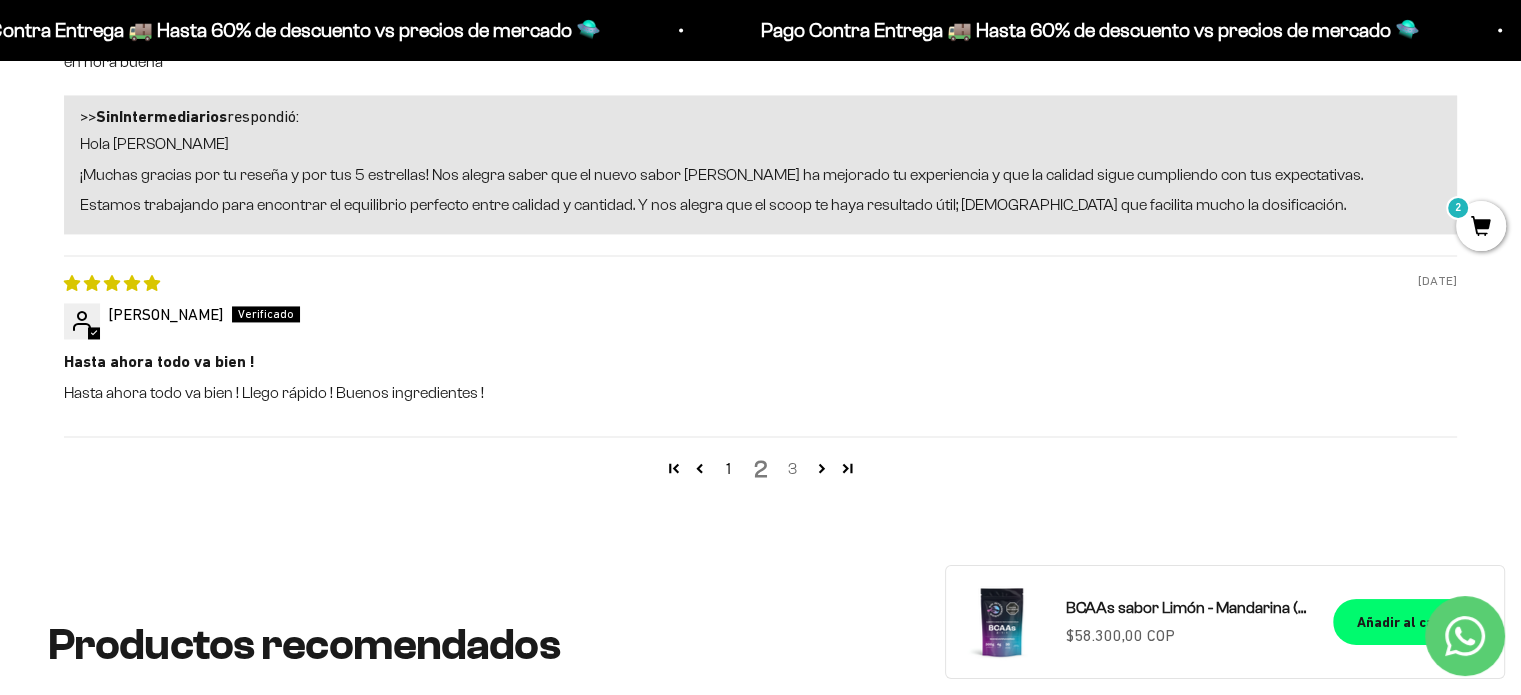 click on "3" at bounding box center [793, 469] 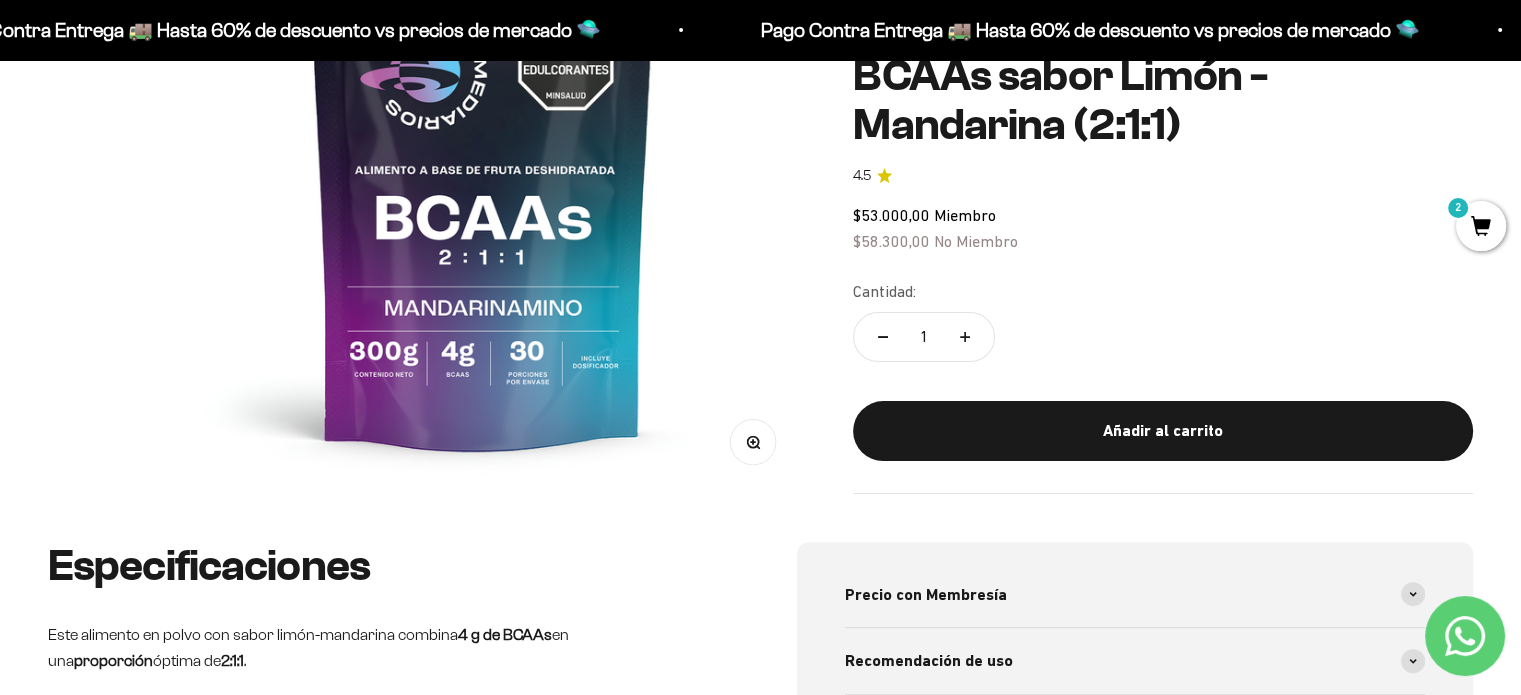 scroll, scrollTop: 0, scrollLeft: 0, axis: both 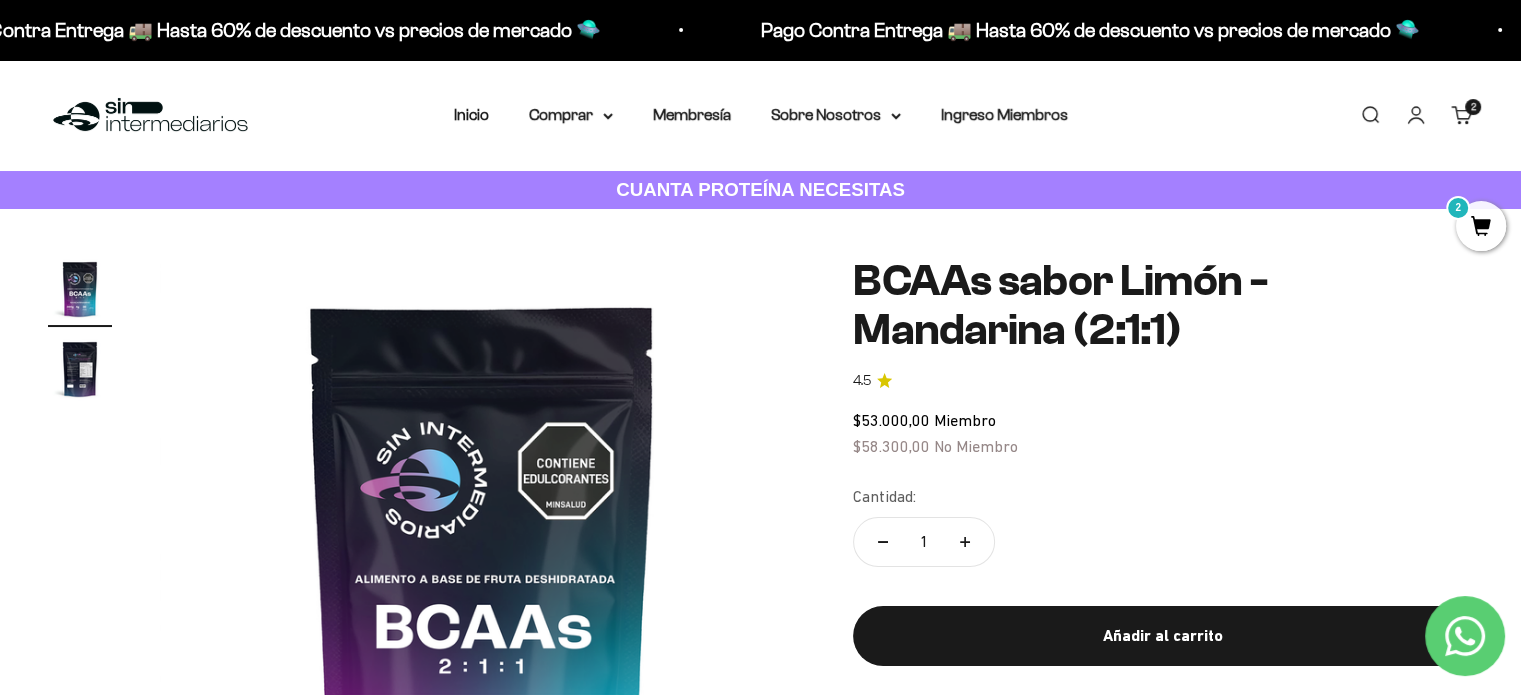 click at bounding box center [150, 115] 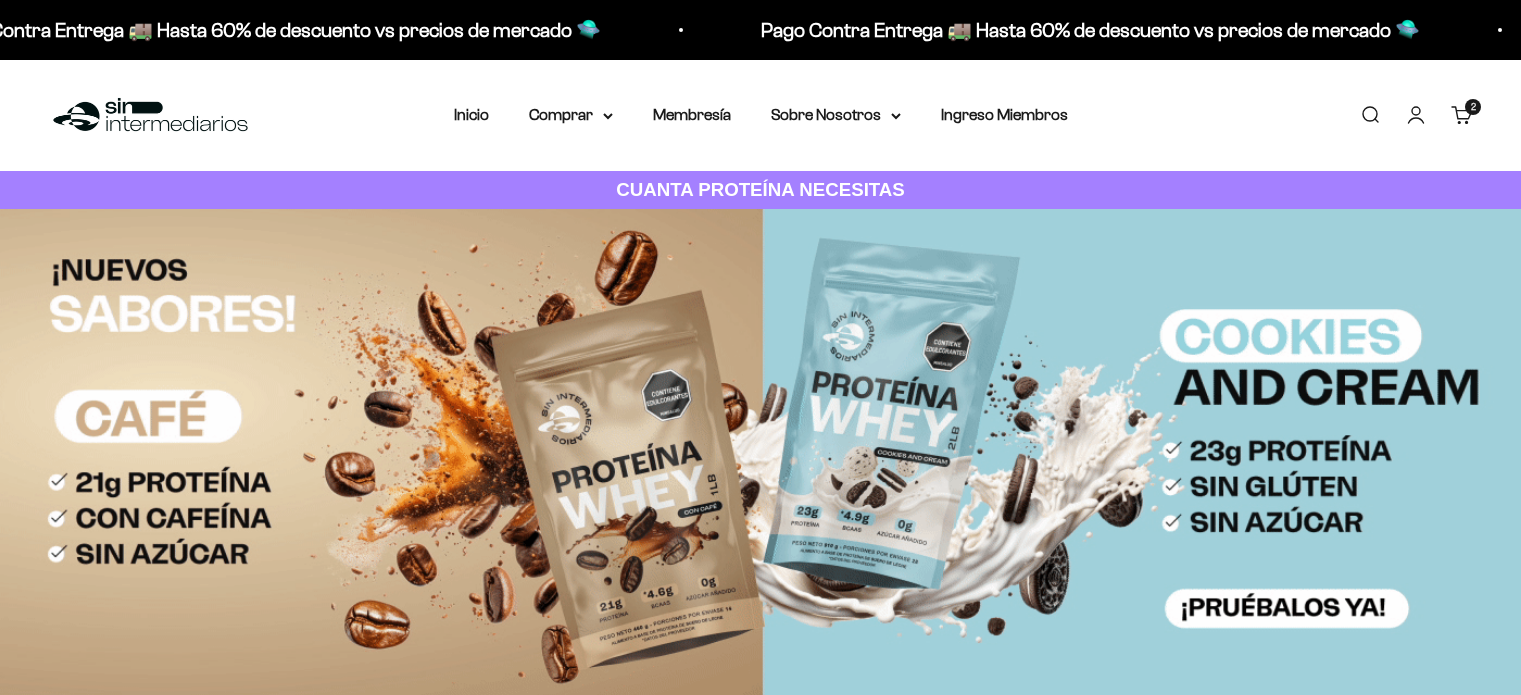 scroll, scrollTop: 0, scrollLeft: 0, axis: both 